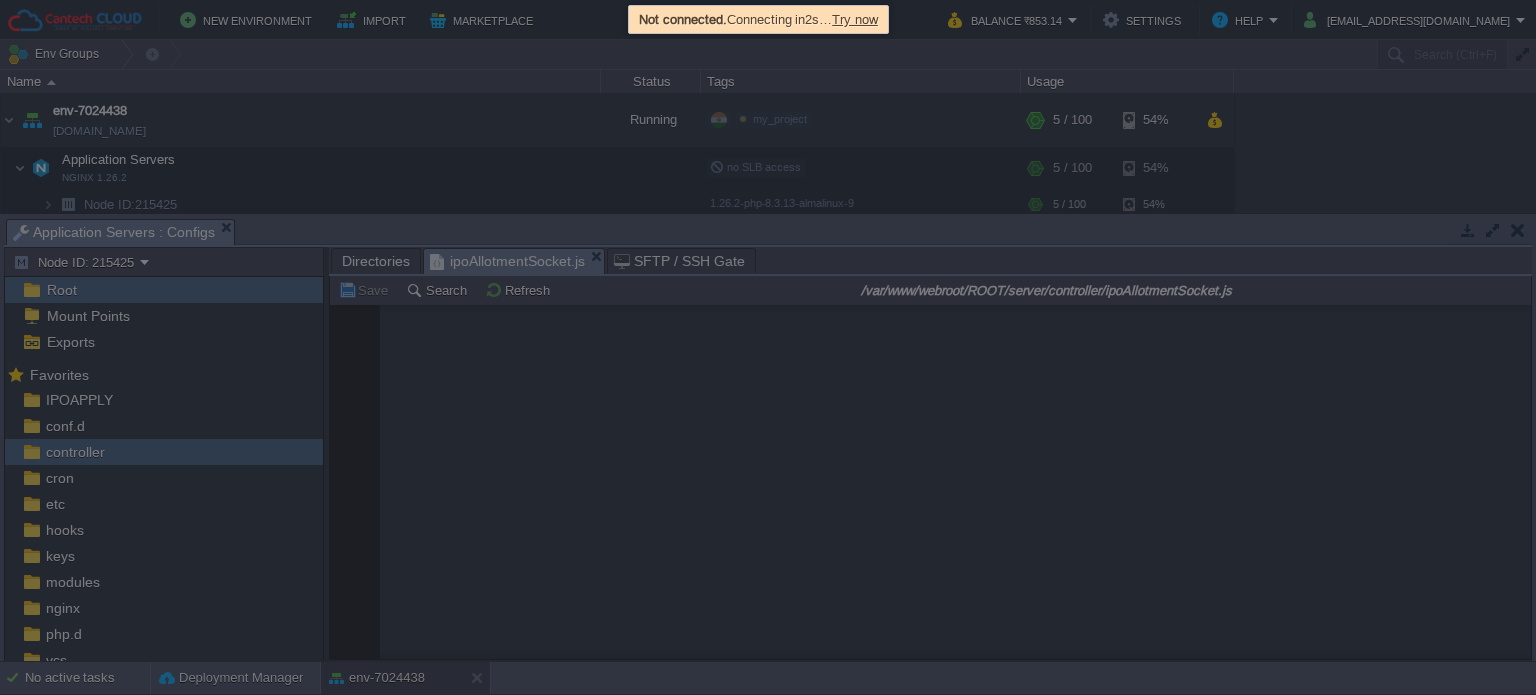 scroll, scrollTop: 0, scrollLeft: 0, axis: both 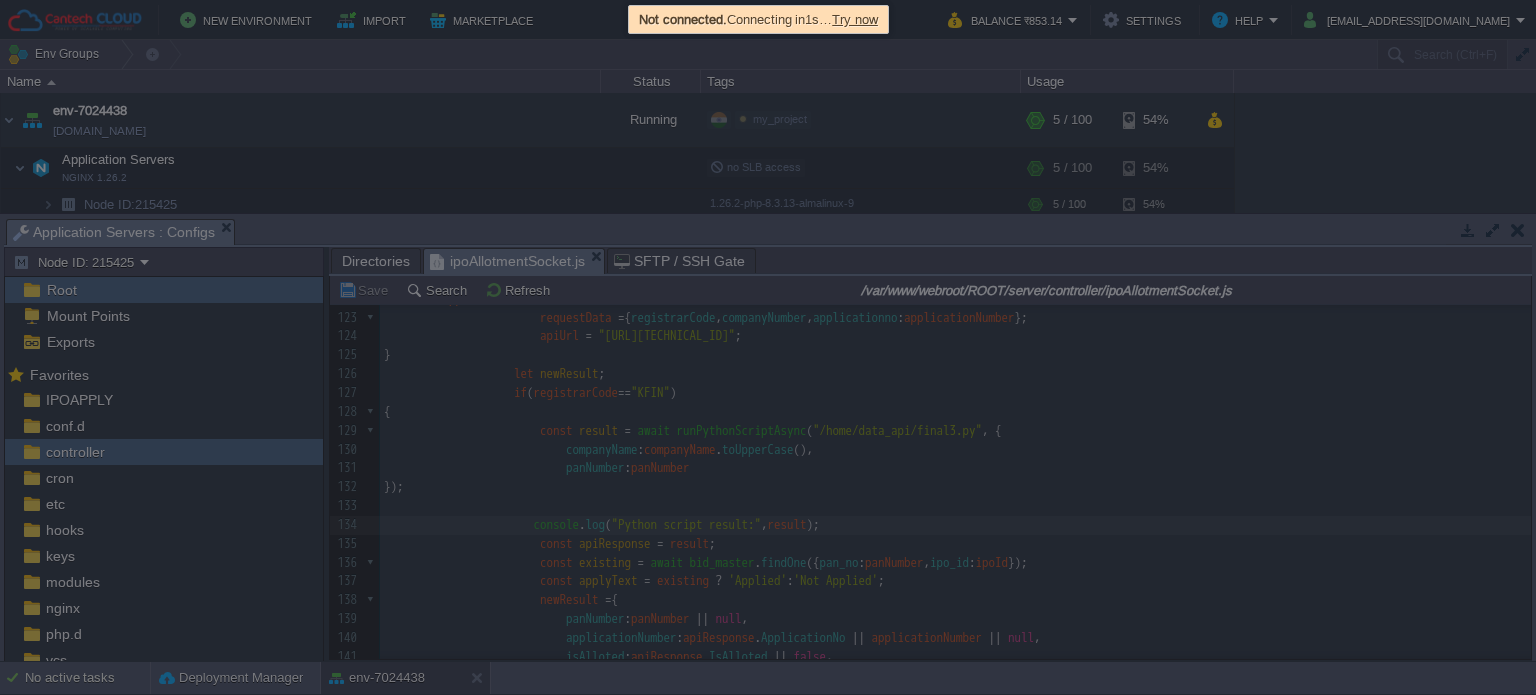 click on "Try now" at bounding box center (855, 19) 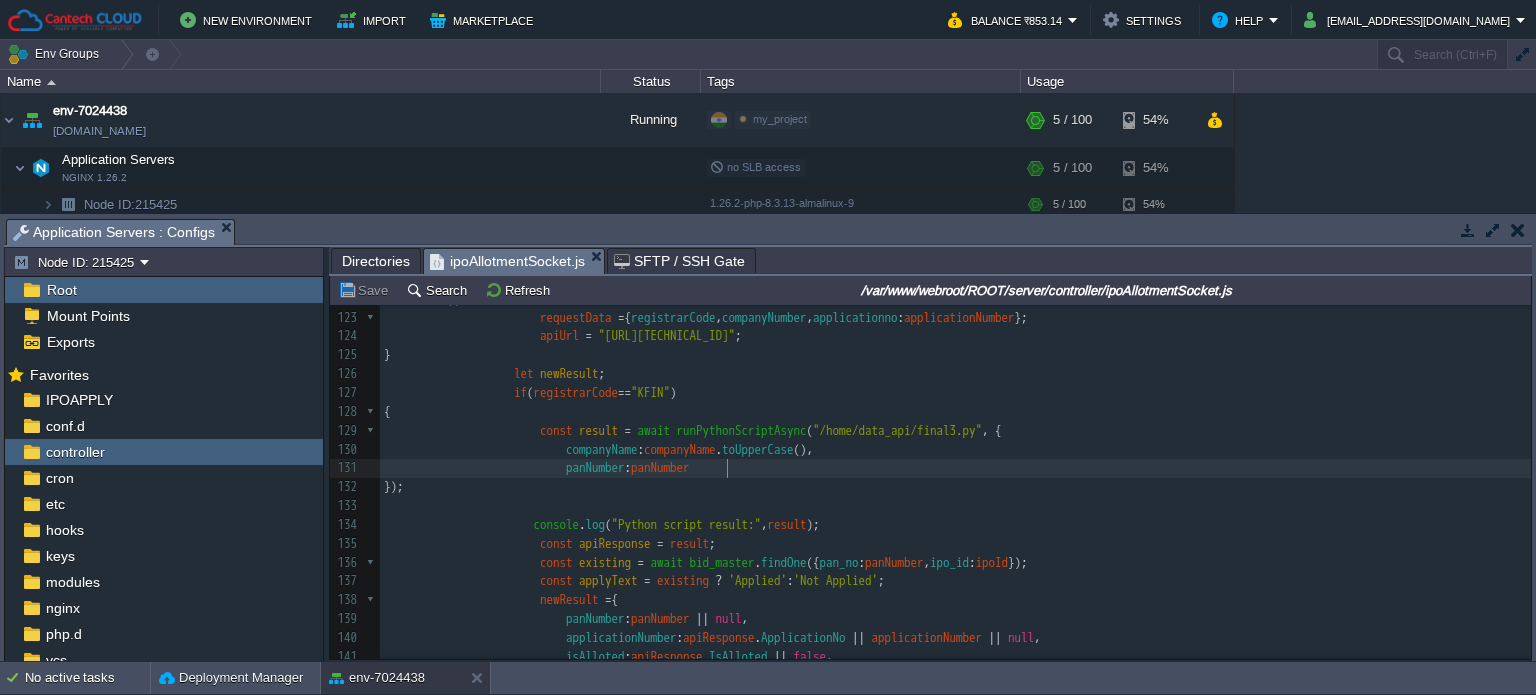 click on "panNumber :  panNumber" at bounding box center [955, 468] 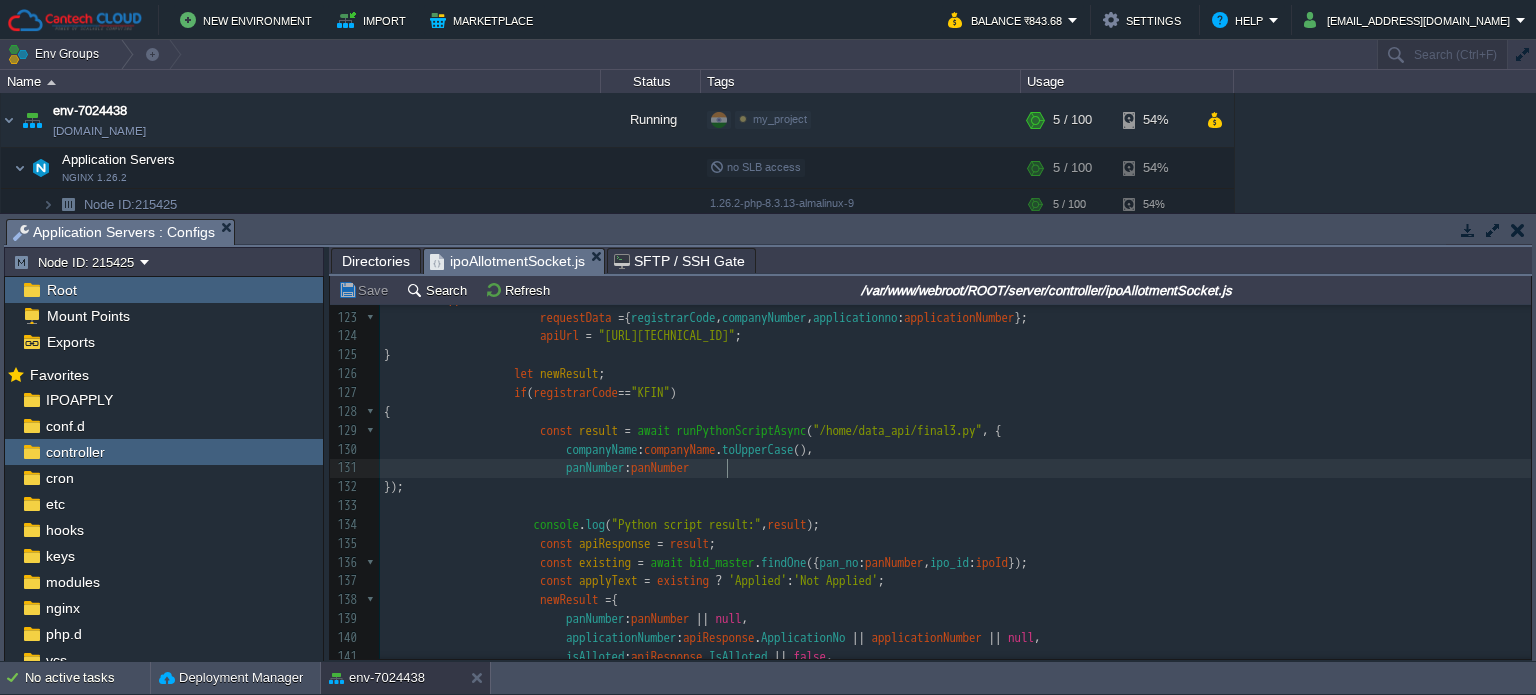 click on "​" at bounding box center [955, 506] 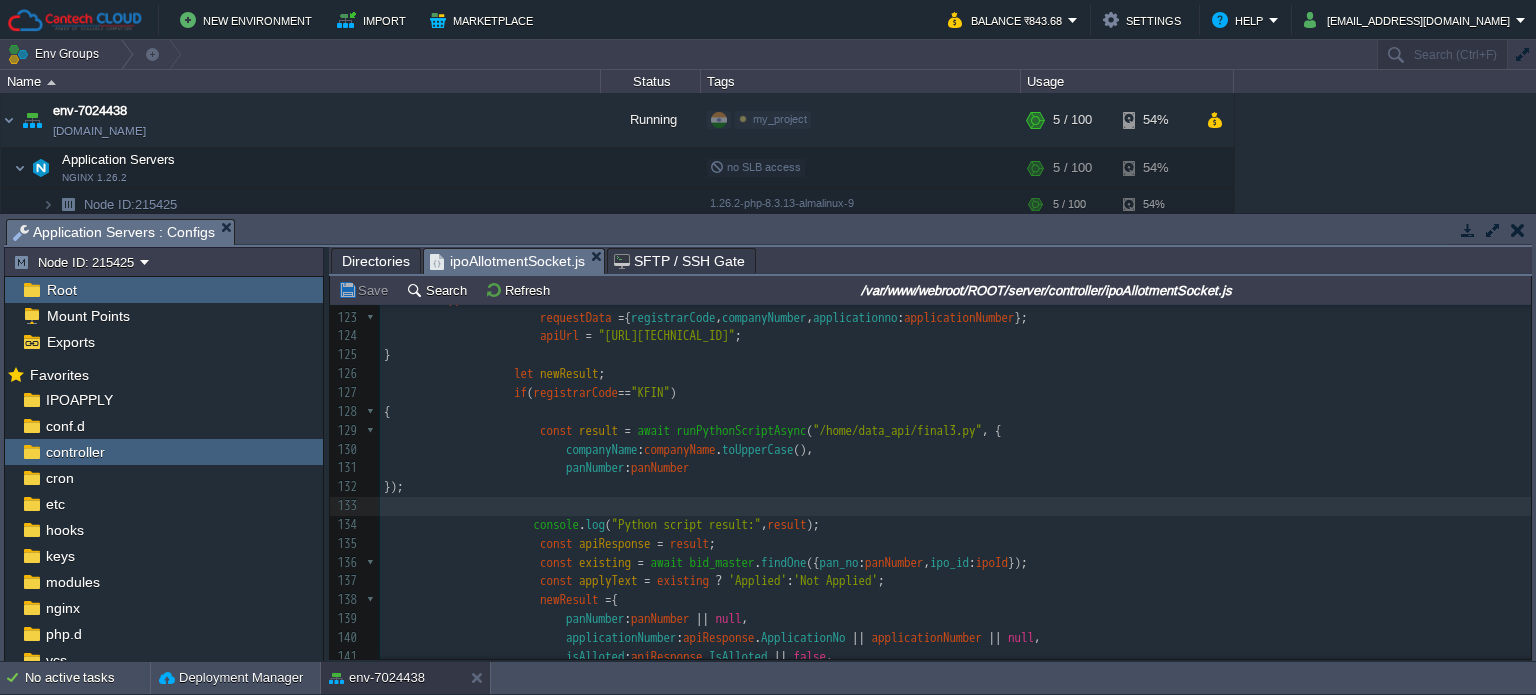 click on "result" at bounding box center (598, 430) 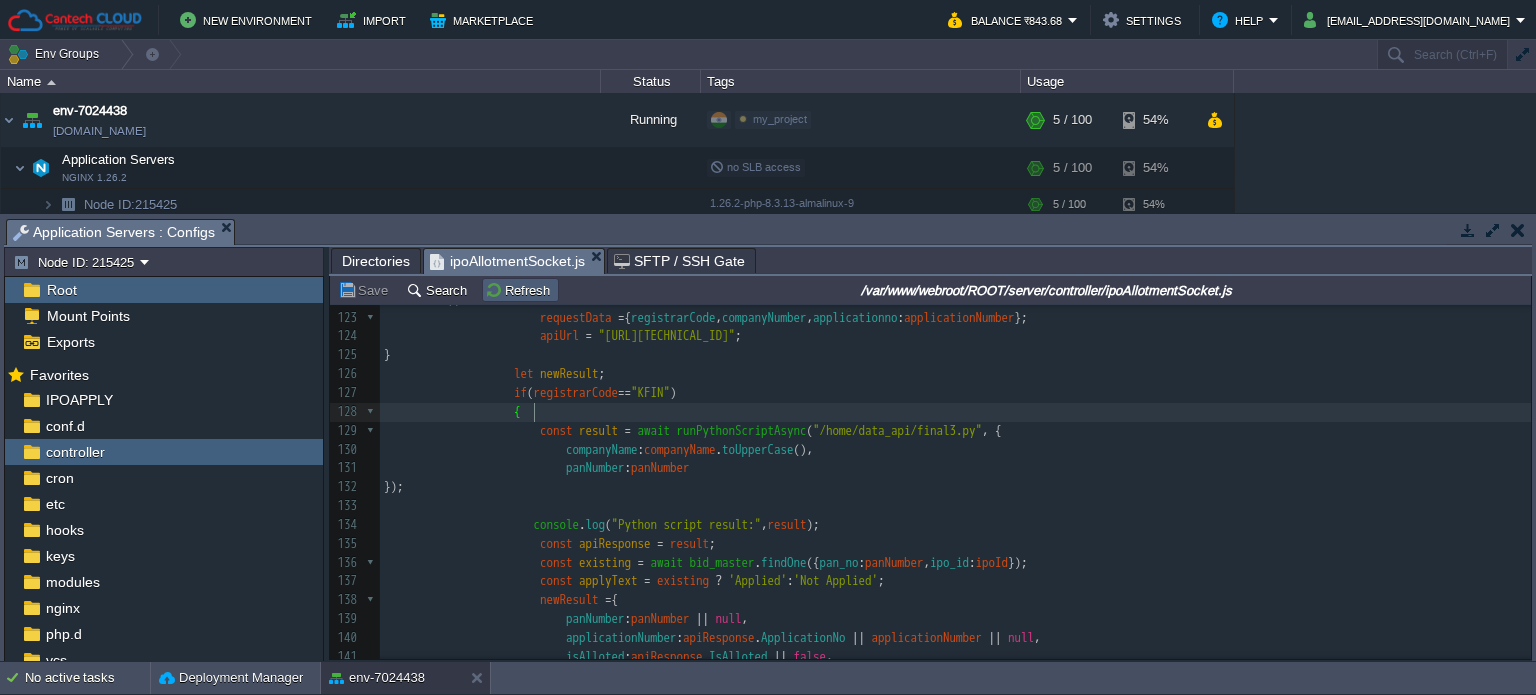 click on "Refresh" at bounding box center [520, 290] 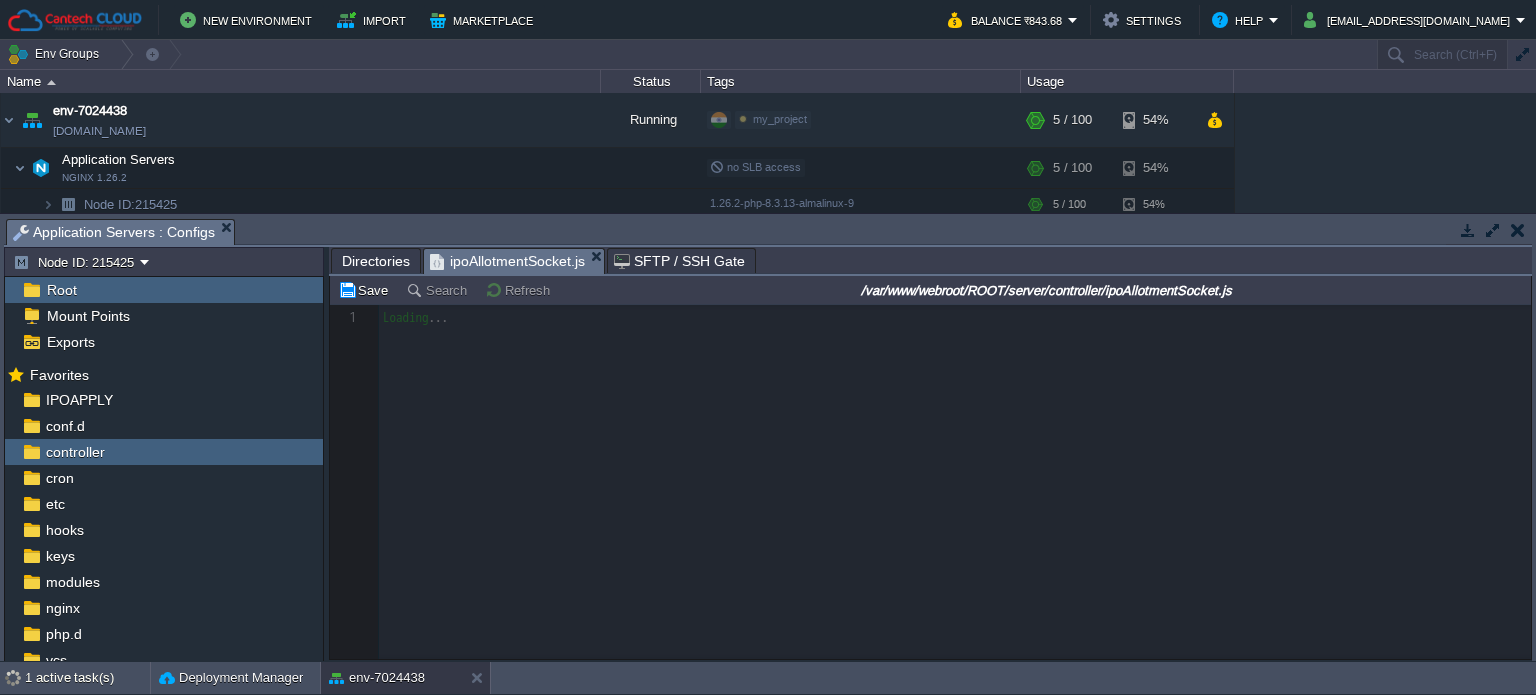 type 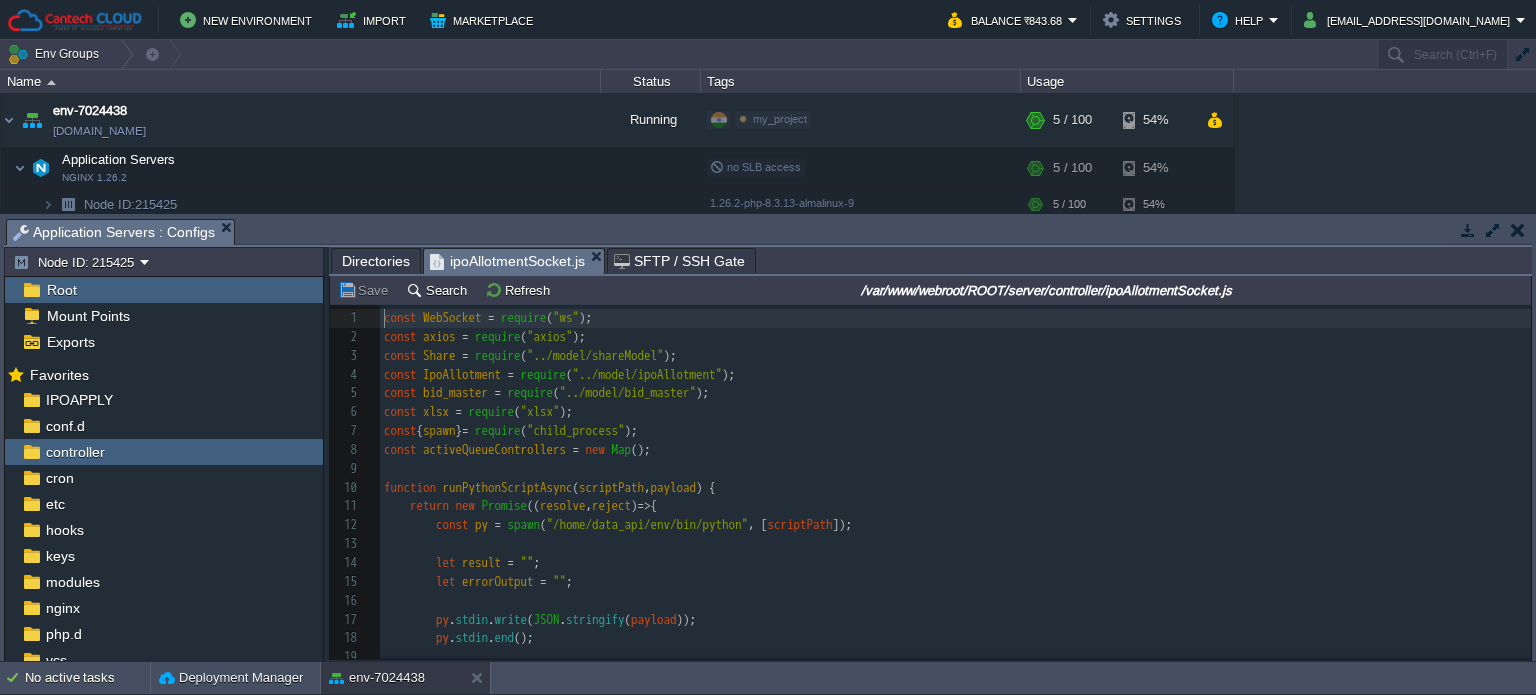 scroll, scrollTop: 168, scrollLeft: 0, axis: vertical 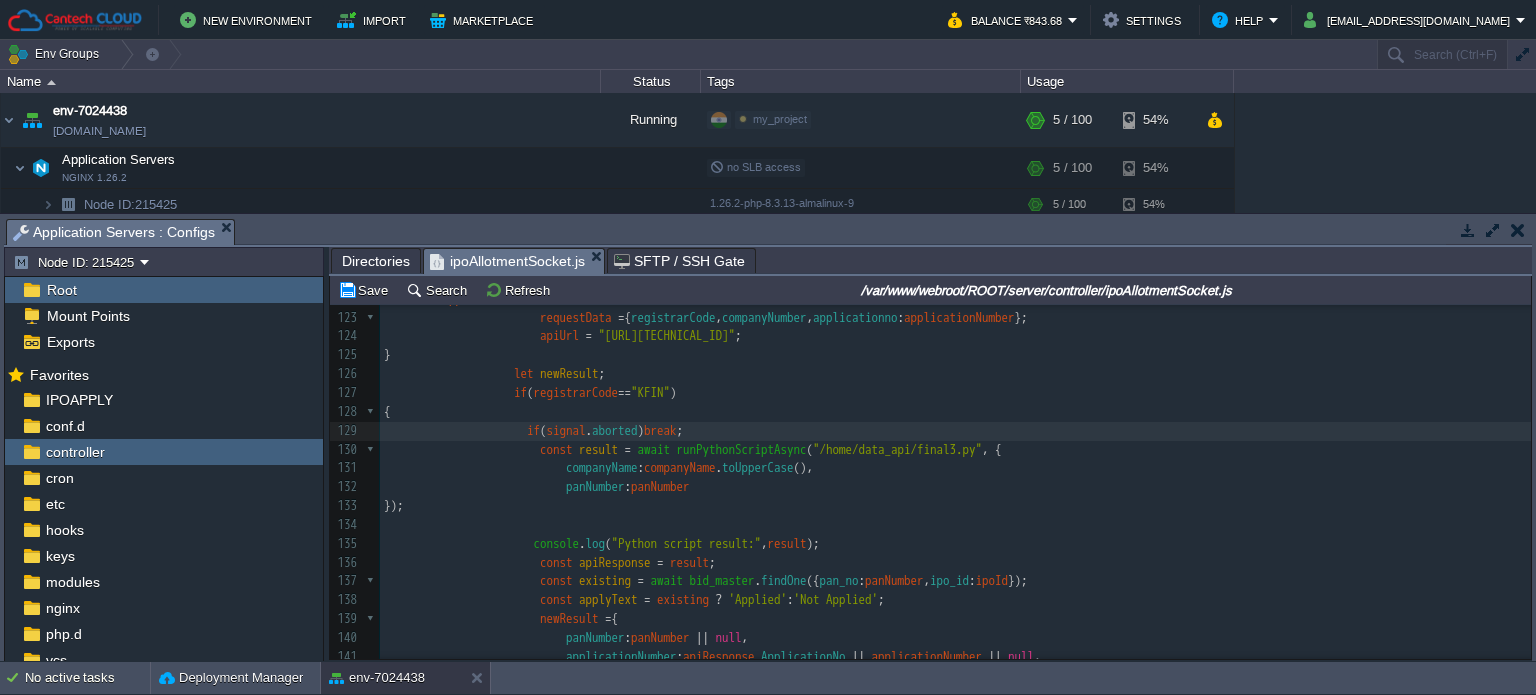 click on "});" at bounding box center (955, 506) 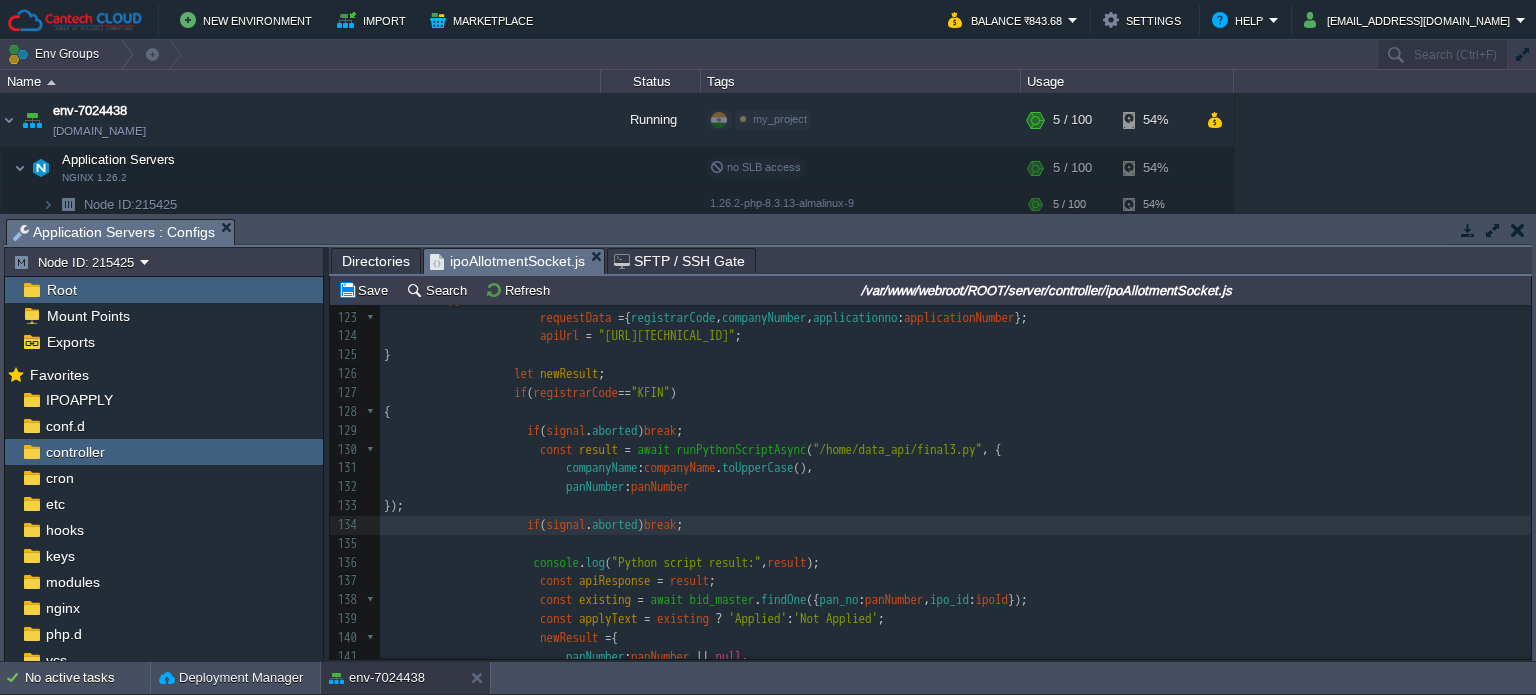 click on "xxxxxxxxxx const   WebSocket   =   require ( "ws" );   112                      continue ; 113                 } 114 ​ 115                  try  { 116                      let   requestData   =  {}; 117                      let   apiUrl   =   "" ; 118 ​ 119                      if  ( panNumber ) { 120                          requestData   =  {  registrarCode ,  companyNumber ,  panNumber  }; 121                          apiUrl   =   "http://103.217.221.190:8080/withpan" ; 122                     }  else   if  ( applicationNumber ) { 123                          requestData   =  {  registrarCode ,  companyNumber ,  applicationno :  applicationNumber  }; 124                          apiUrl   =   "http://103.217.221.190:8080/withap" ; 125                     } 126                      let   newResult ; 127                      if ( registrarCode == "KFIN" ) 128 129 if  ( signal" at bounding box center [955, 487] 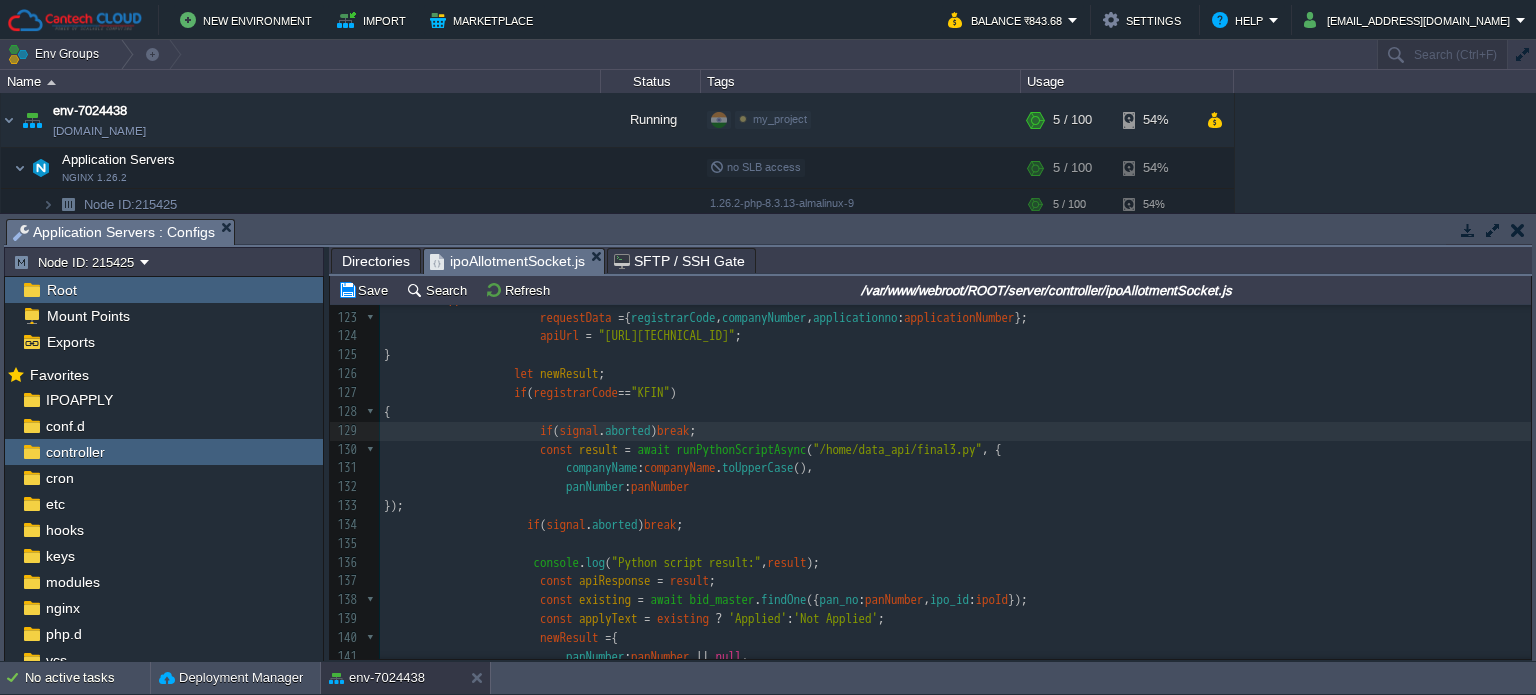 click at bounding box center (455, 524) 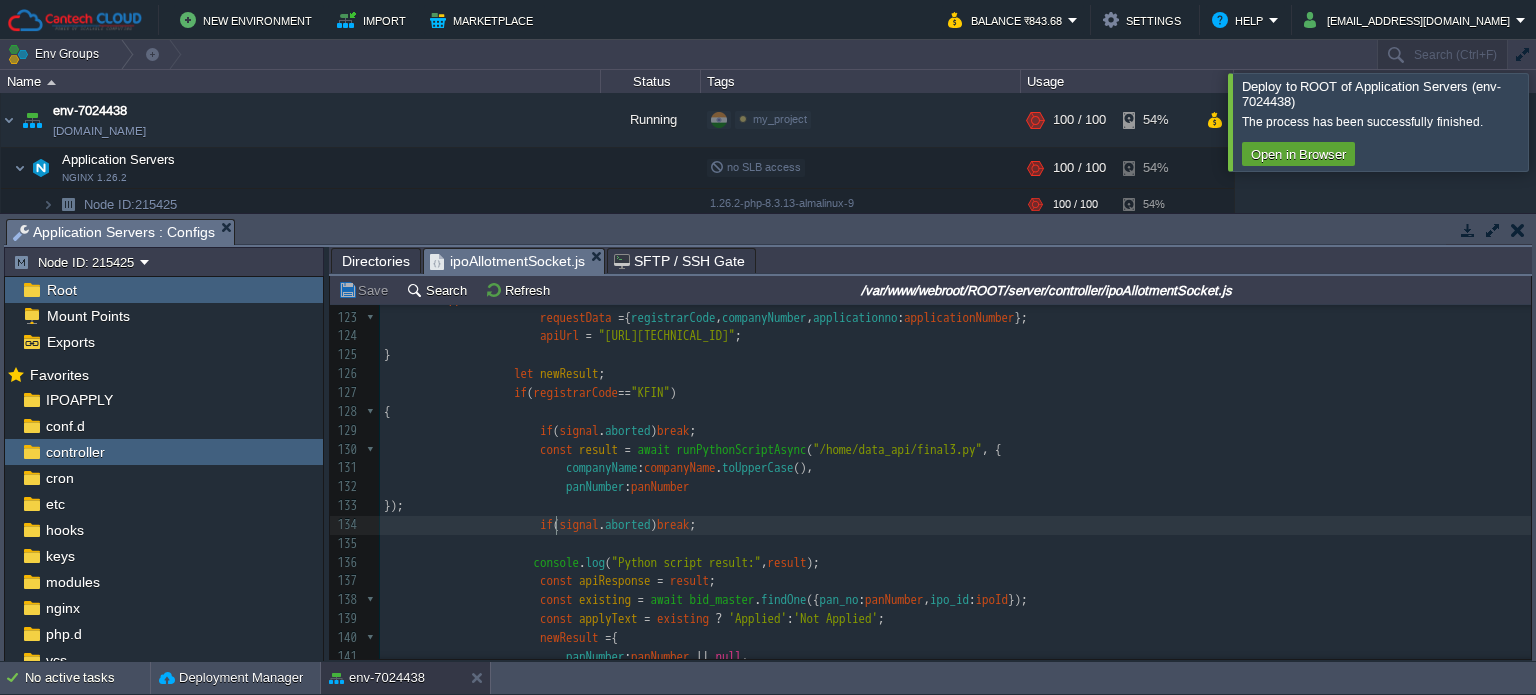 scroll, scrollTop: 94, scrollLeft: 0, axis: vertical 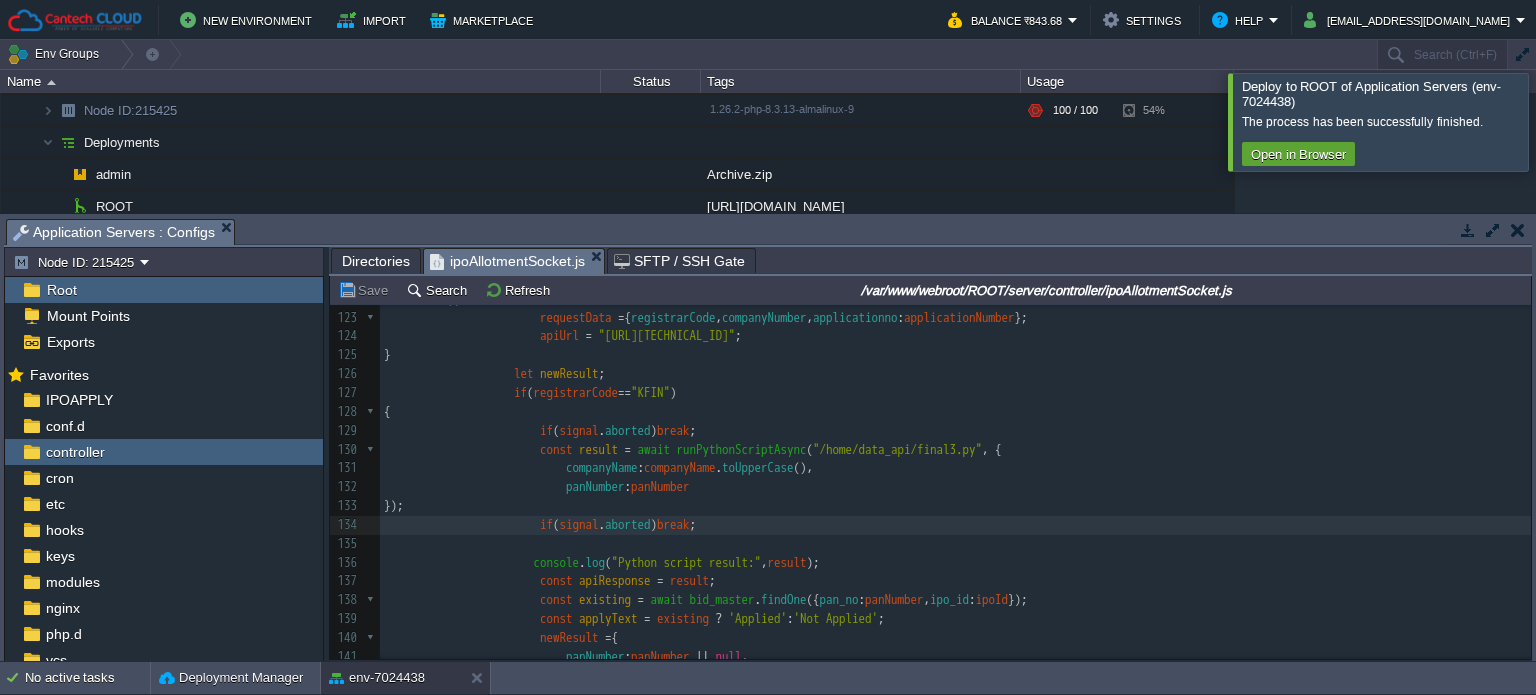 click at bounding box center (1560, 121) 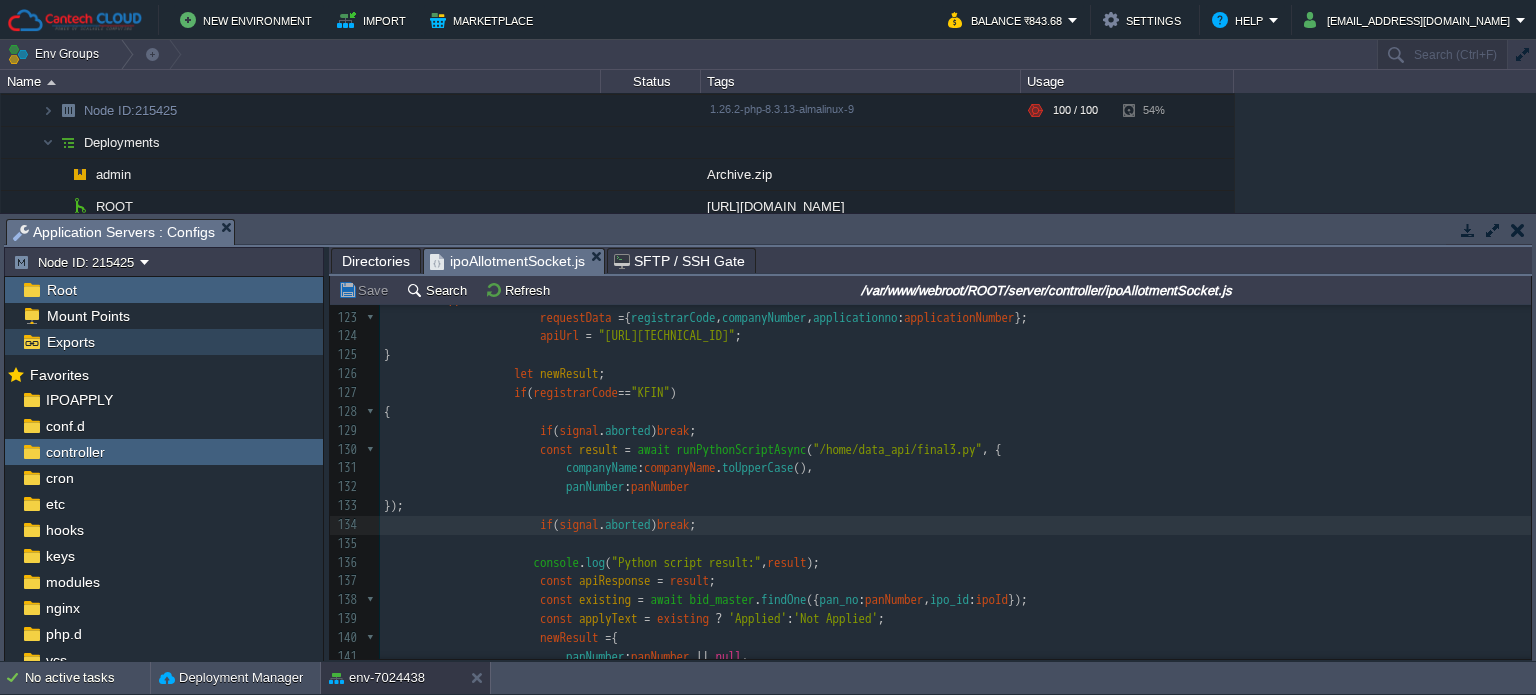type 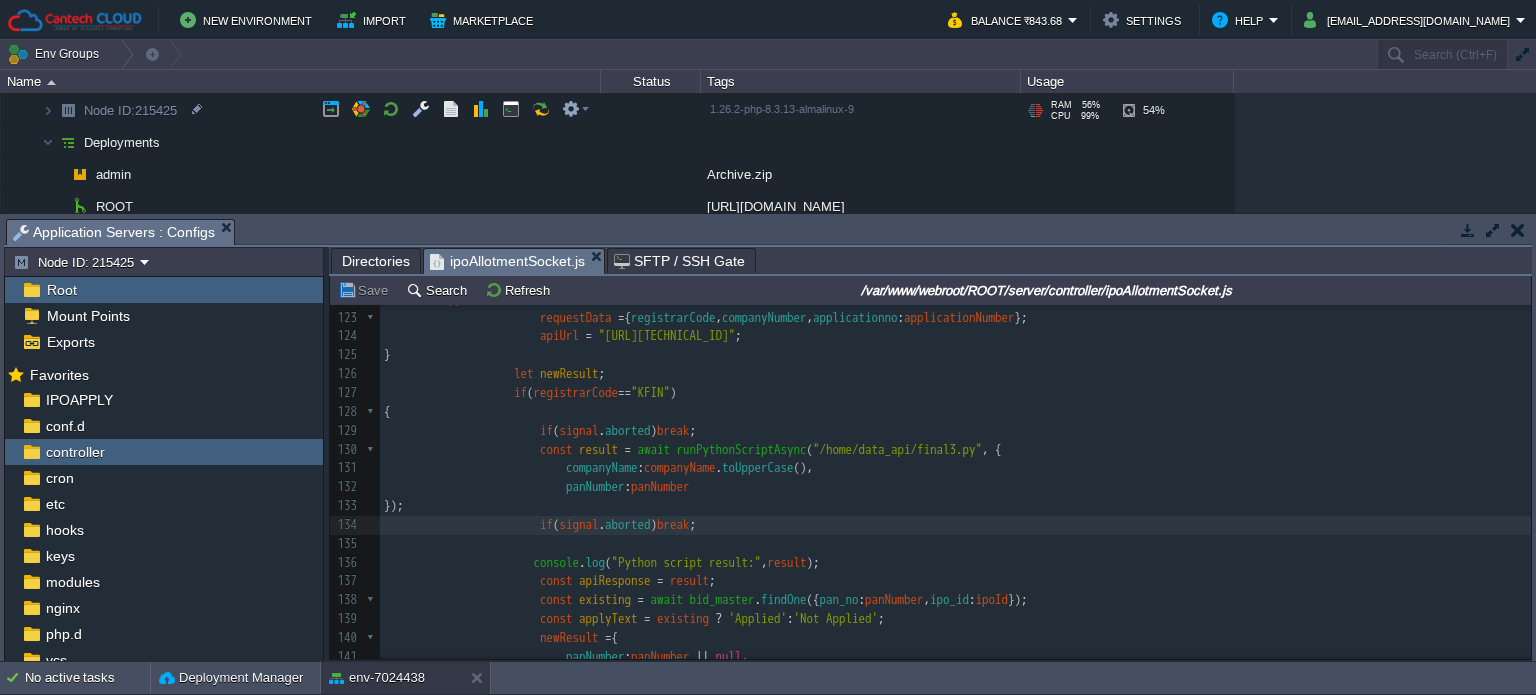click on "RAM                 56%" at bounding box center (1076, 105) 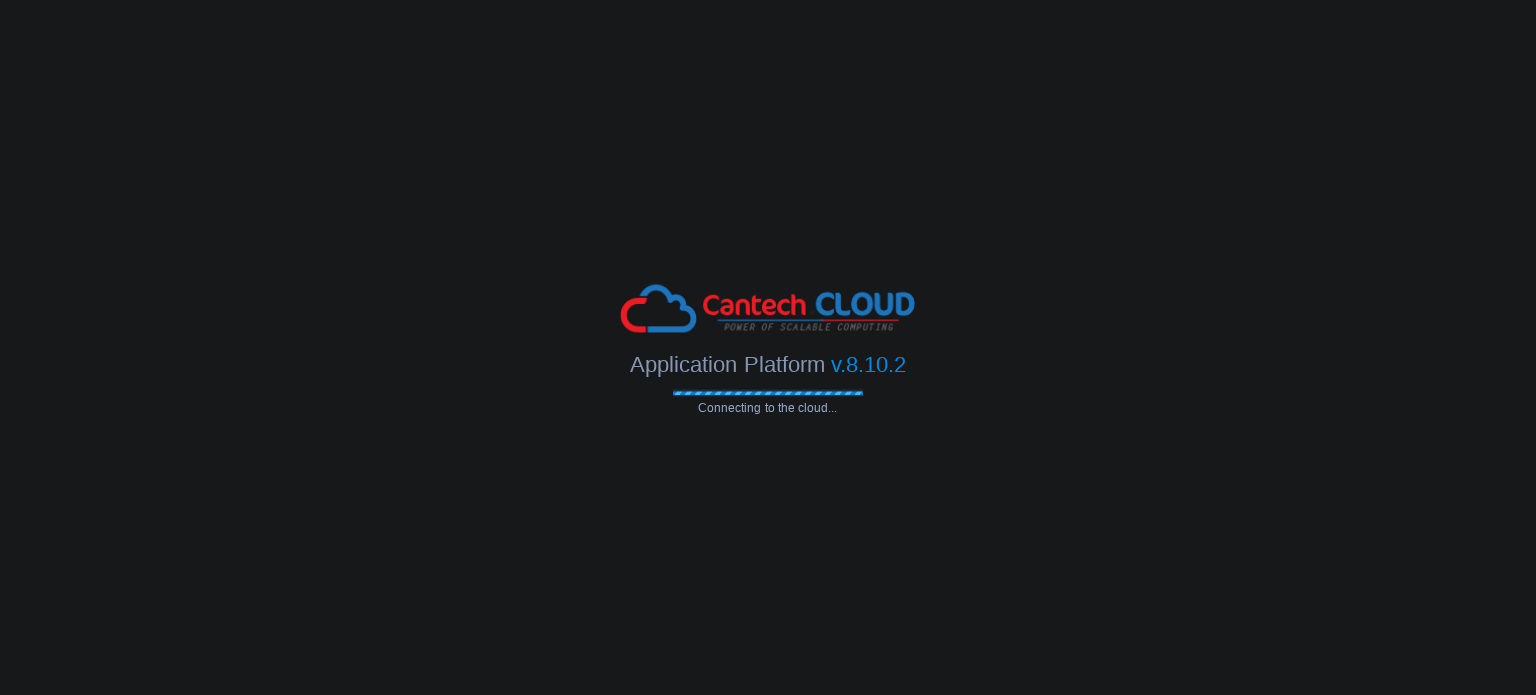 scroll, scrollTop: 0, scrollLeft: 0, axis: both 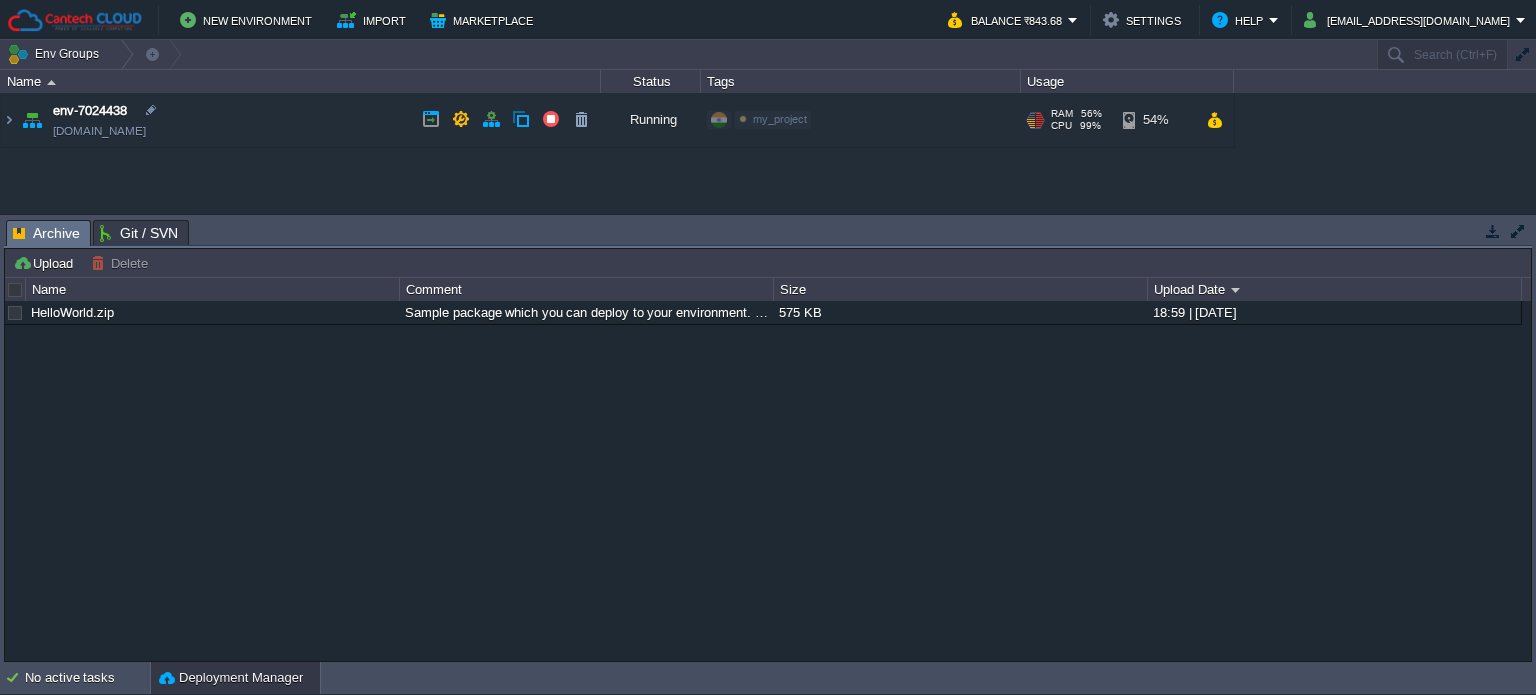 click on "CPU" at bounding box center (1061, 126) 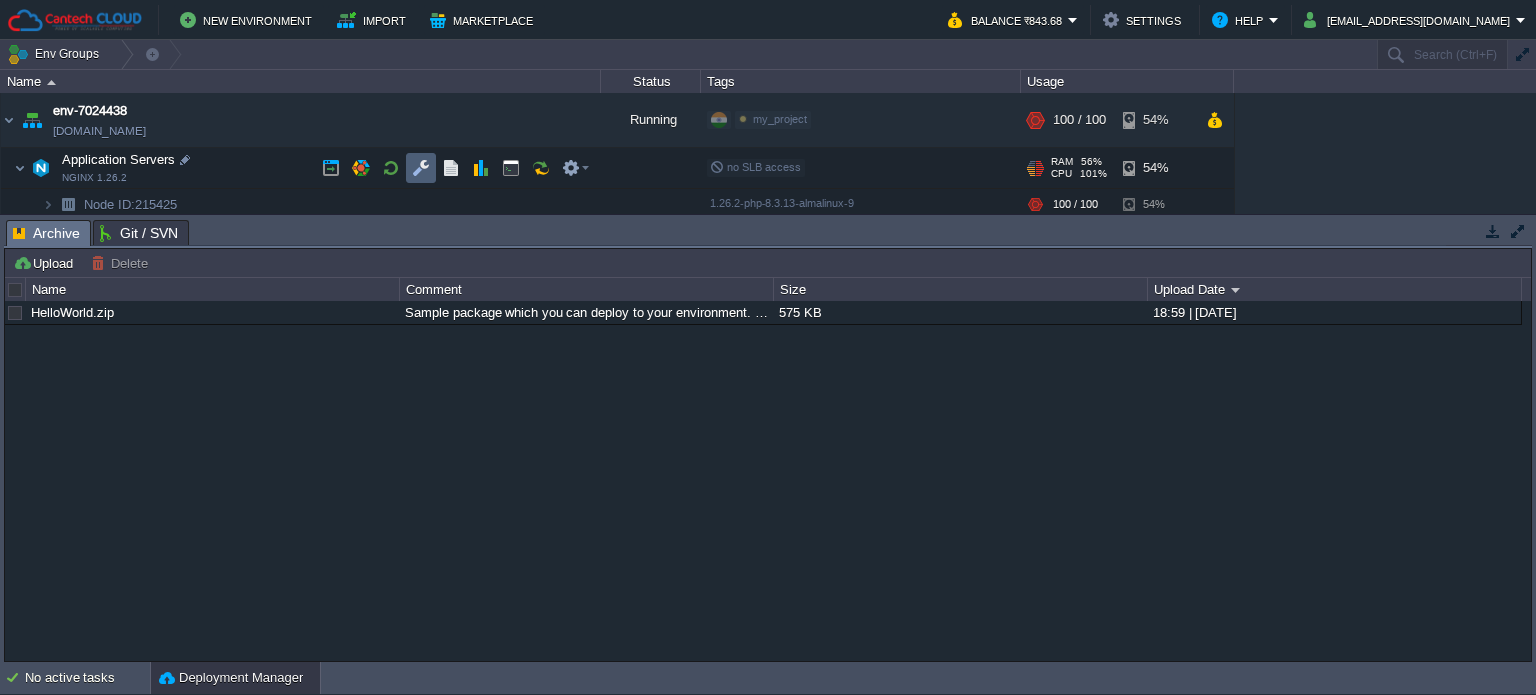 drag, startPoint x: 412, startPoint y: 167, endPoint x: 411, endPoint y: 179, distance: 12.0415945 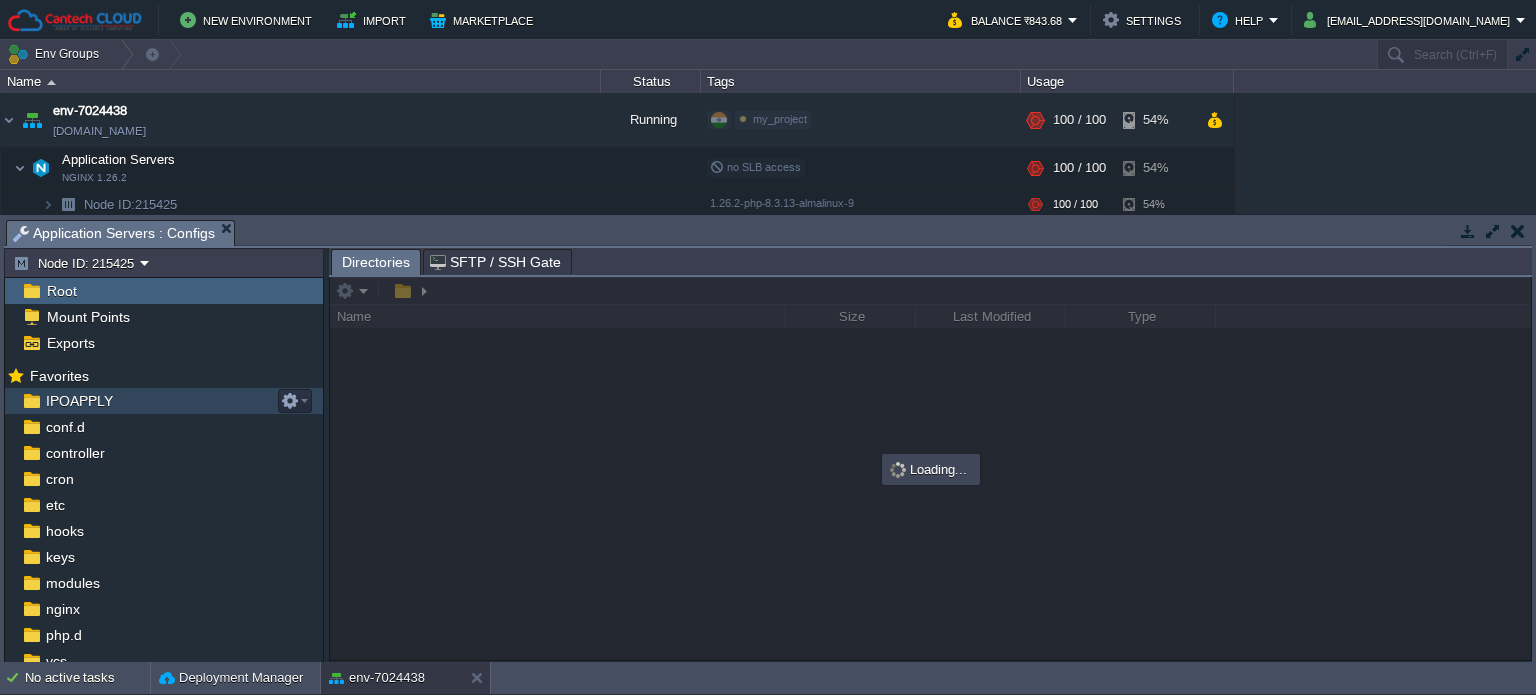 click on "IPOAPPLY" at bounding box center [79, 401] 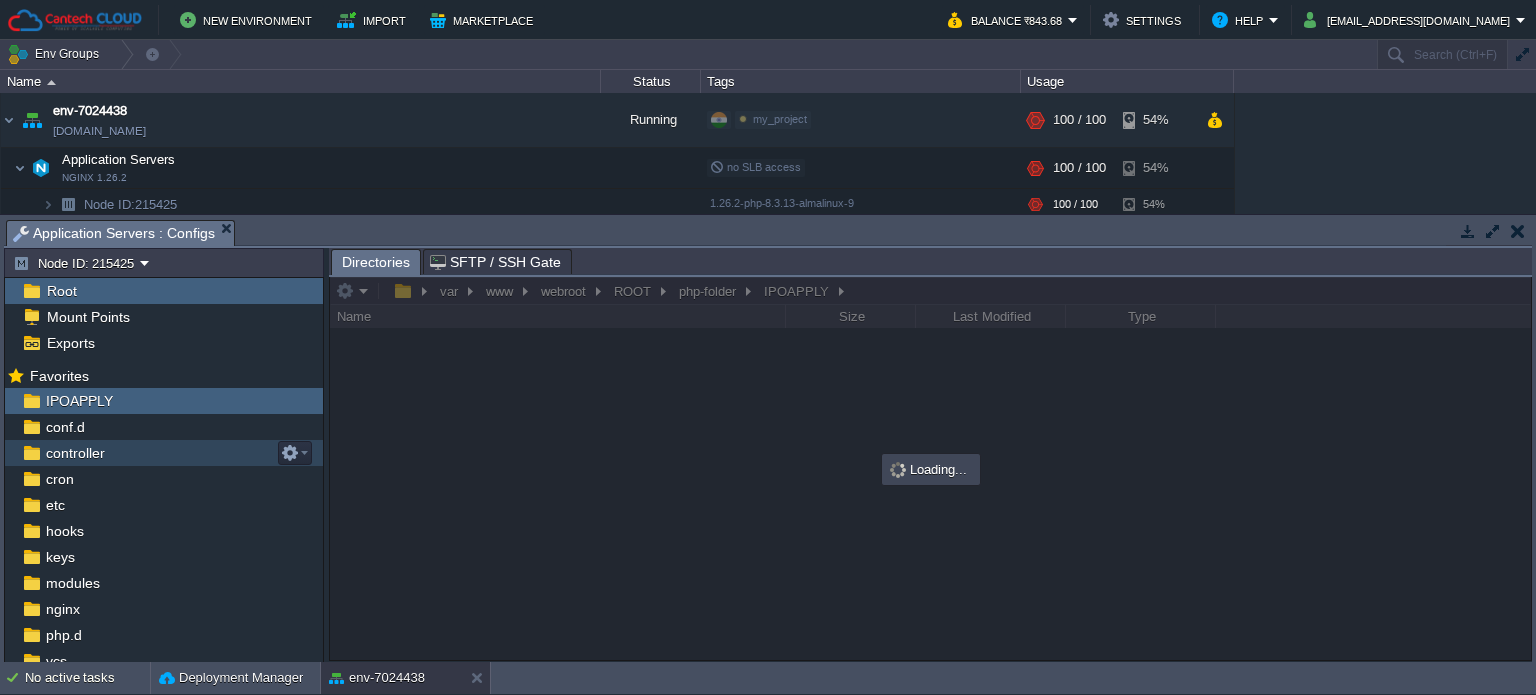 click on "controller" at bounding box center (75, 453) 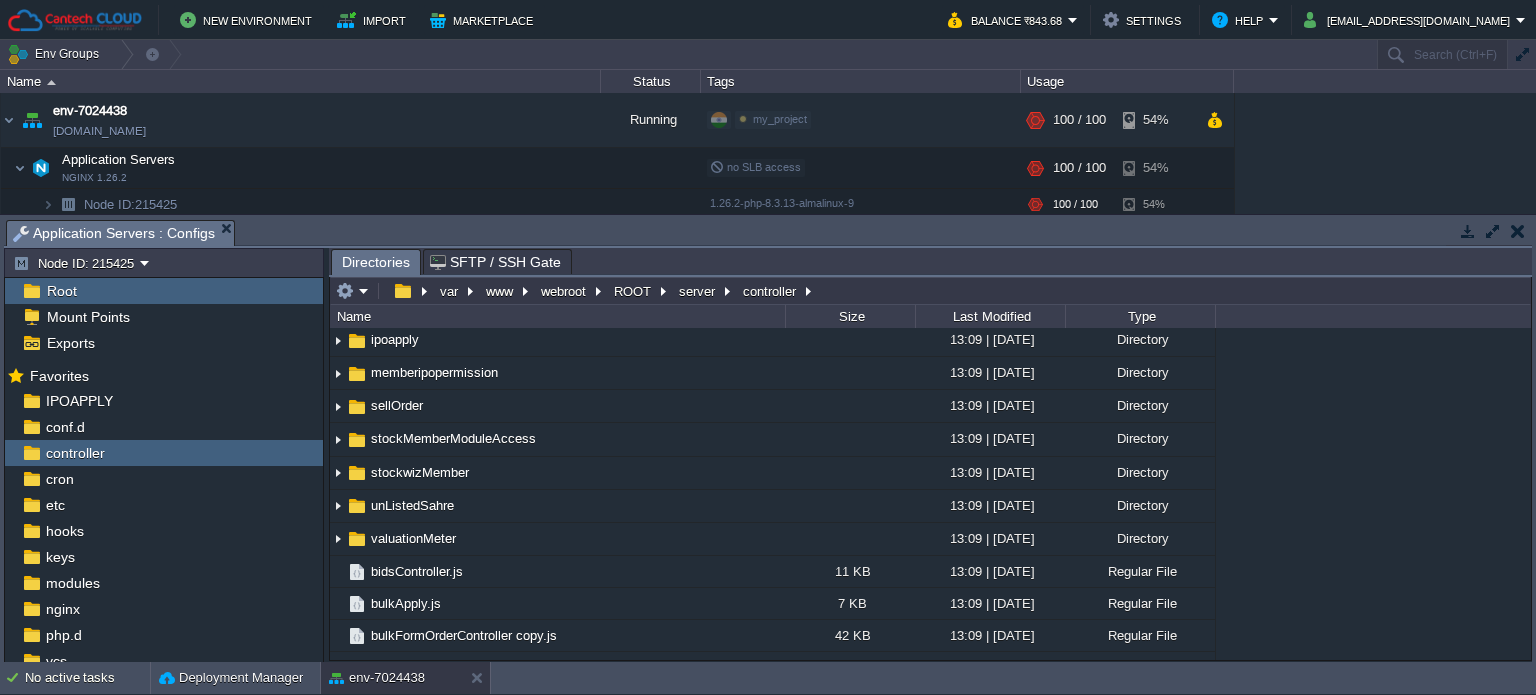 scroll, scrollTop: 500, scrollLeft: 0, axis: vertical 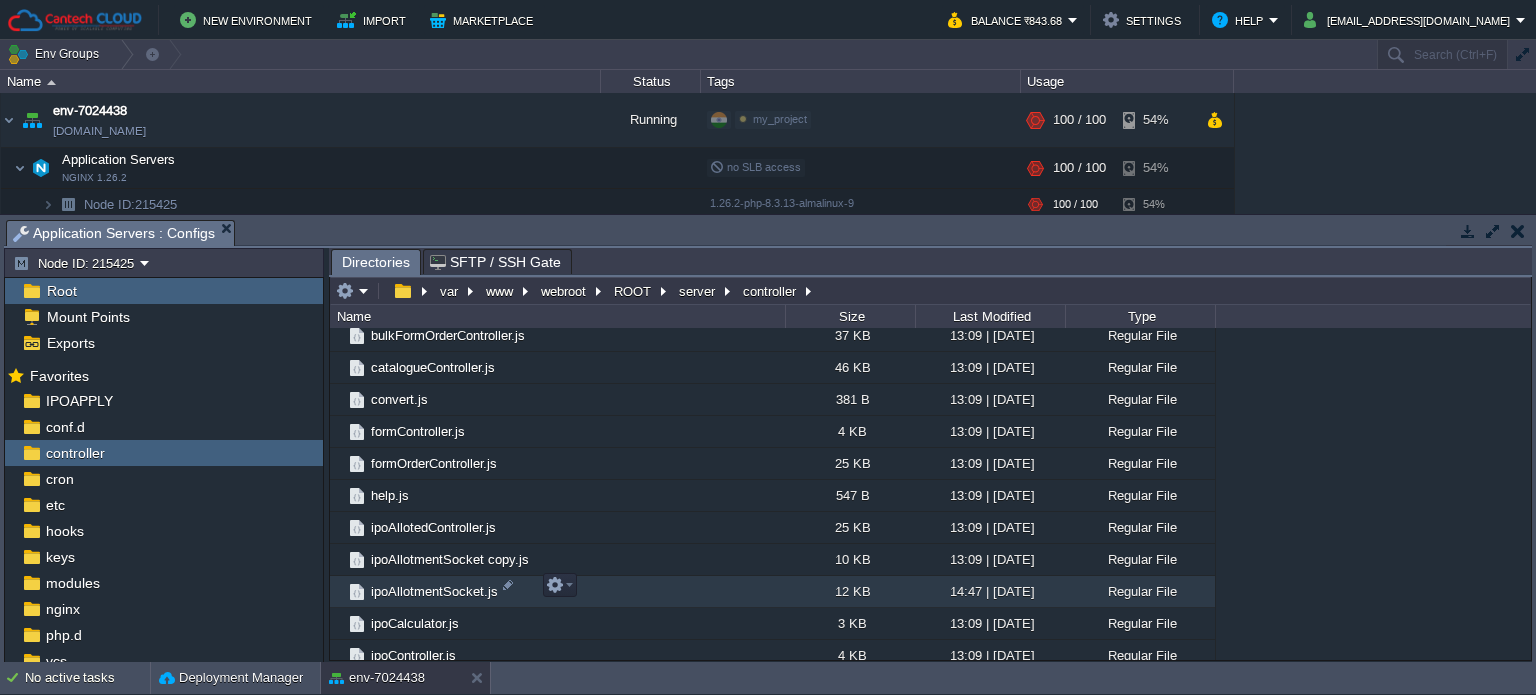 click on "ipoAllotmentSocket.js" at bounding box center [434, 591] 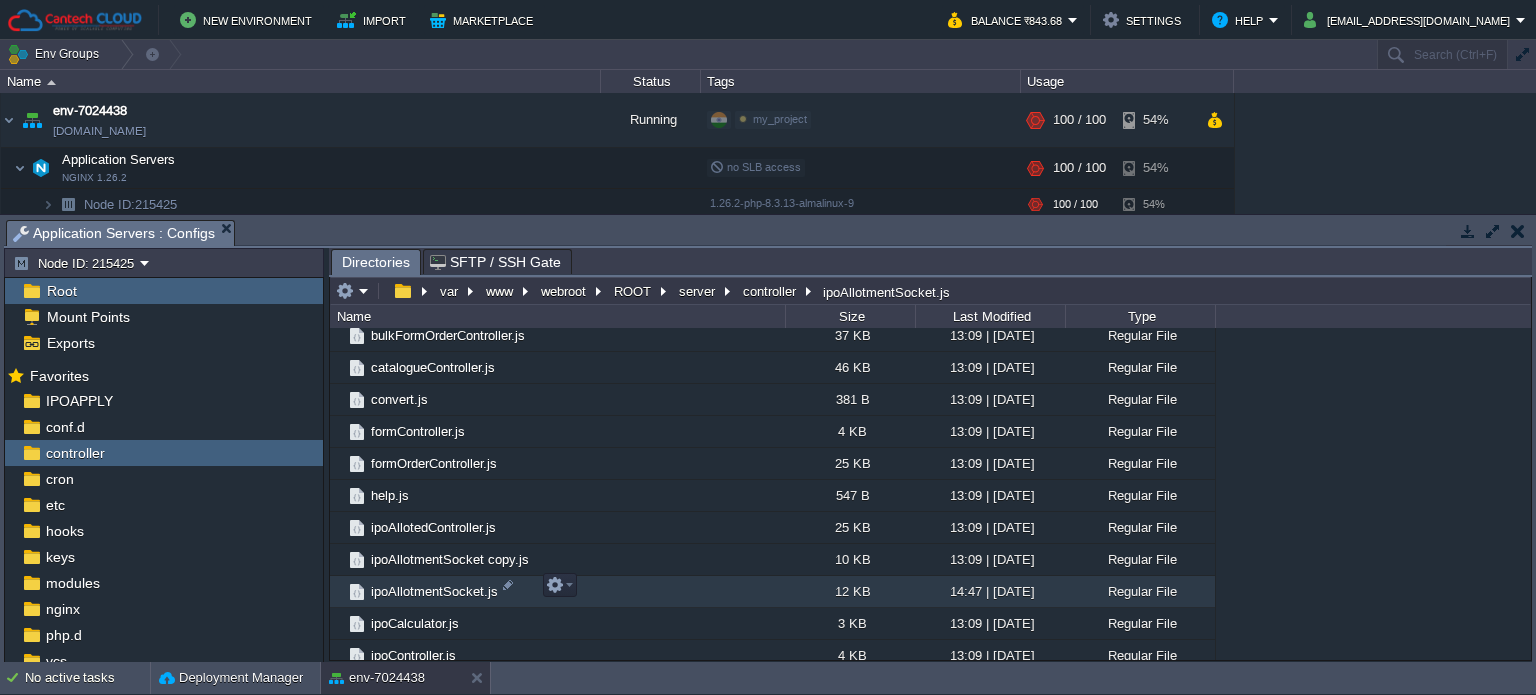 click on "ipoAllotmentSocket.js" at bounding box center (434, 591) 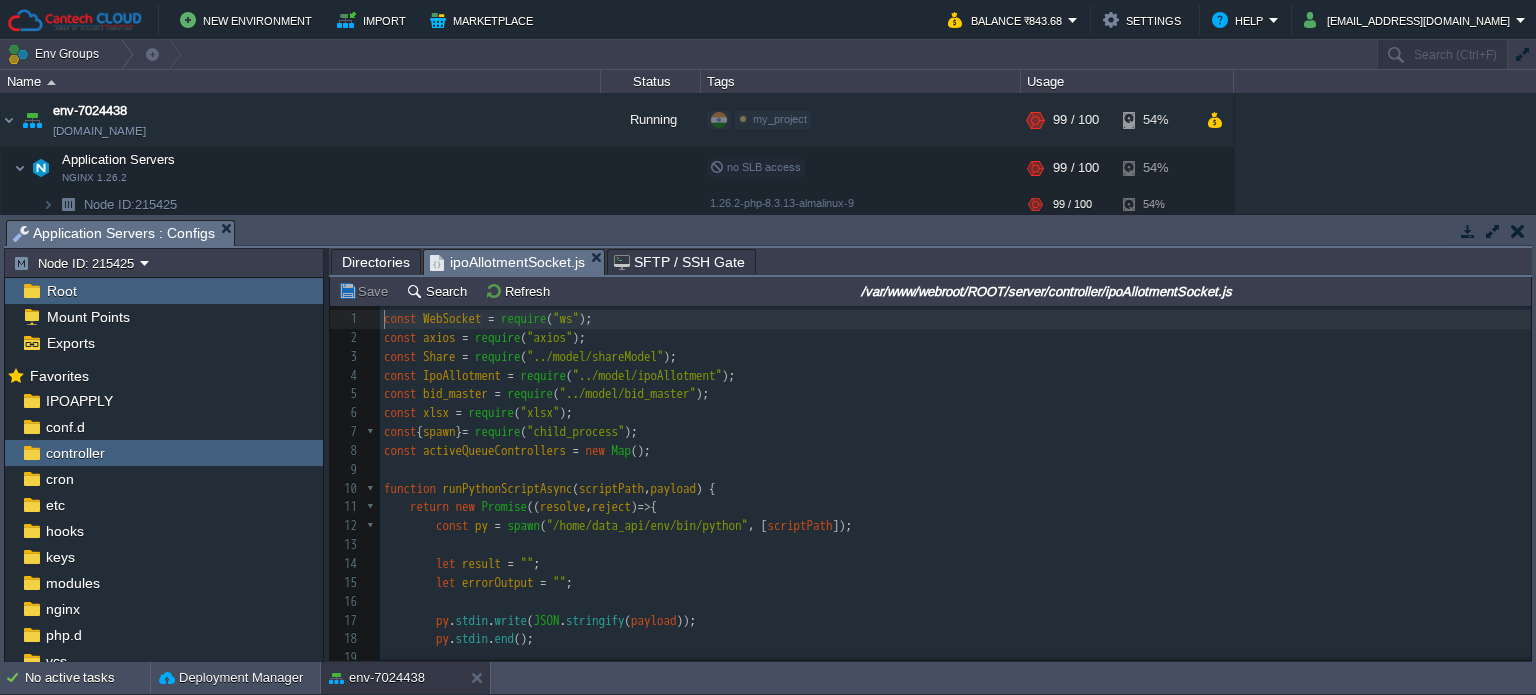 scroll, scrollTop: 6, scrollLeft: 0, axis: vertical 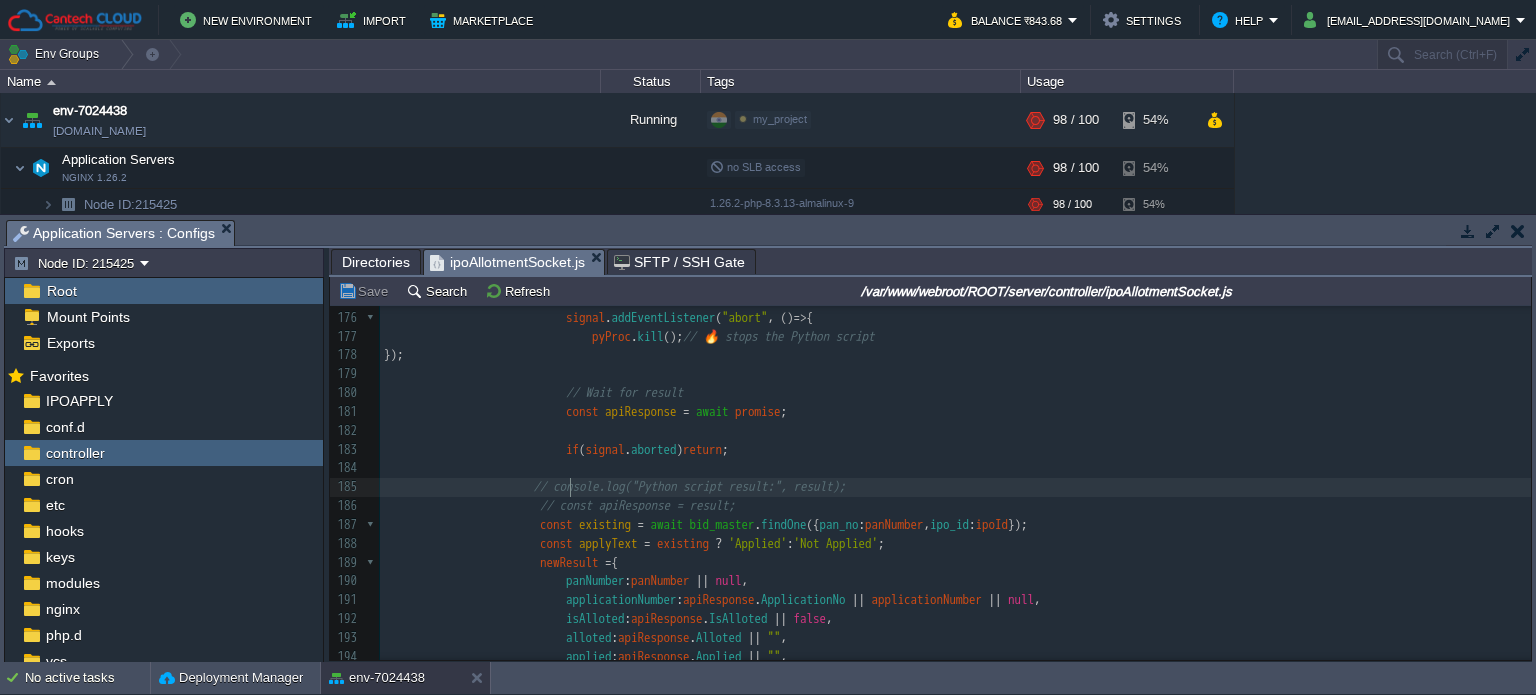 click on "x const   WebSocket   =   require ( "ws" );   162                          apiUrl   =   "[URL][TECHNICAL_ID]" ; 163                     } 164                      let   newResult ; 165                      if ( registrarCode == "KFIN" ) 166                     { 167                          const  {  process :  pyProc ,  promise  }  =   runPythonScriptCancelable ( 168                                  "/home/data_api/final3.py" , 169                                 { 170                                      companyName :  companyName . toUpperCase (), 171                                      panNumber :  panNumber 172                                 } 173                             ); 174 ​ 175                              // If aborted, kill the Python process 176                              signal . addEventListener" at bounding box center (955, 488) 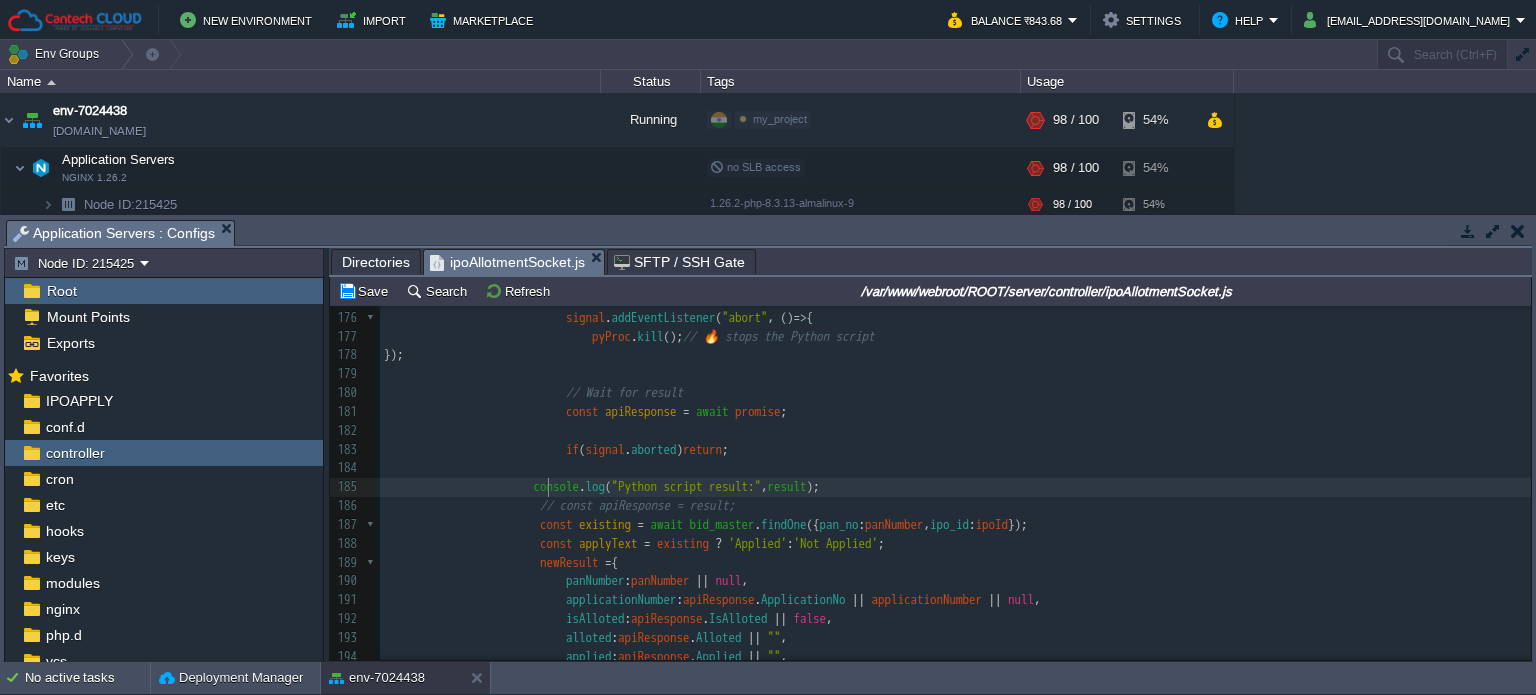 click on "apiResponse" at bounding box center [641, 411] 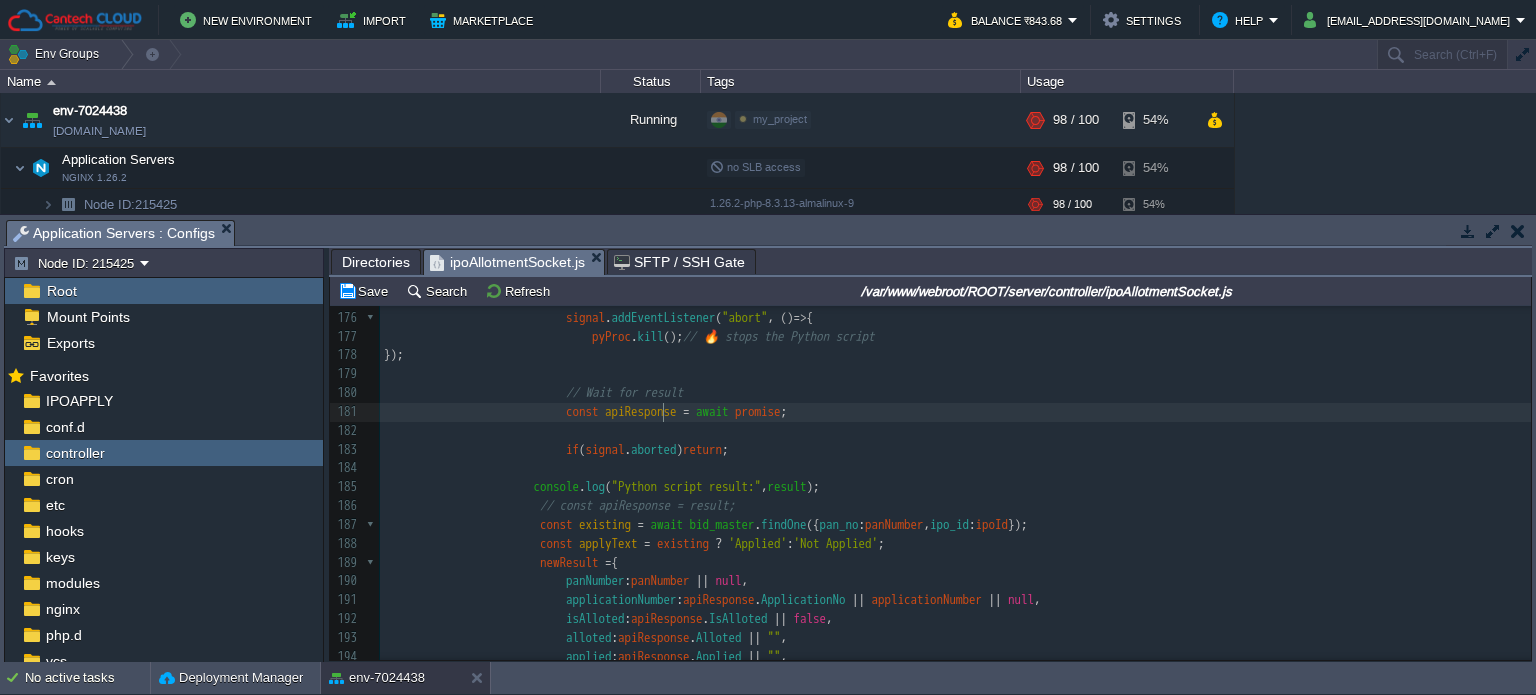 type on "apiResponse" 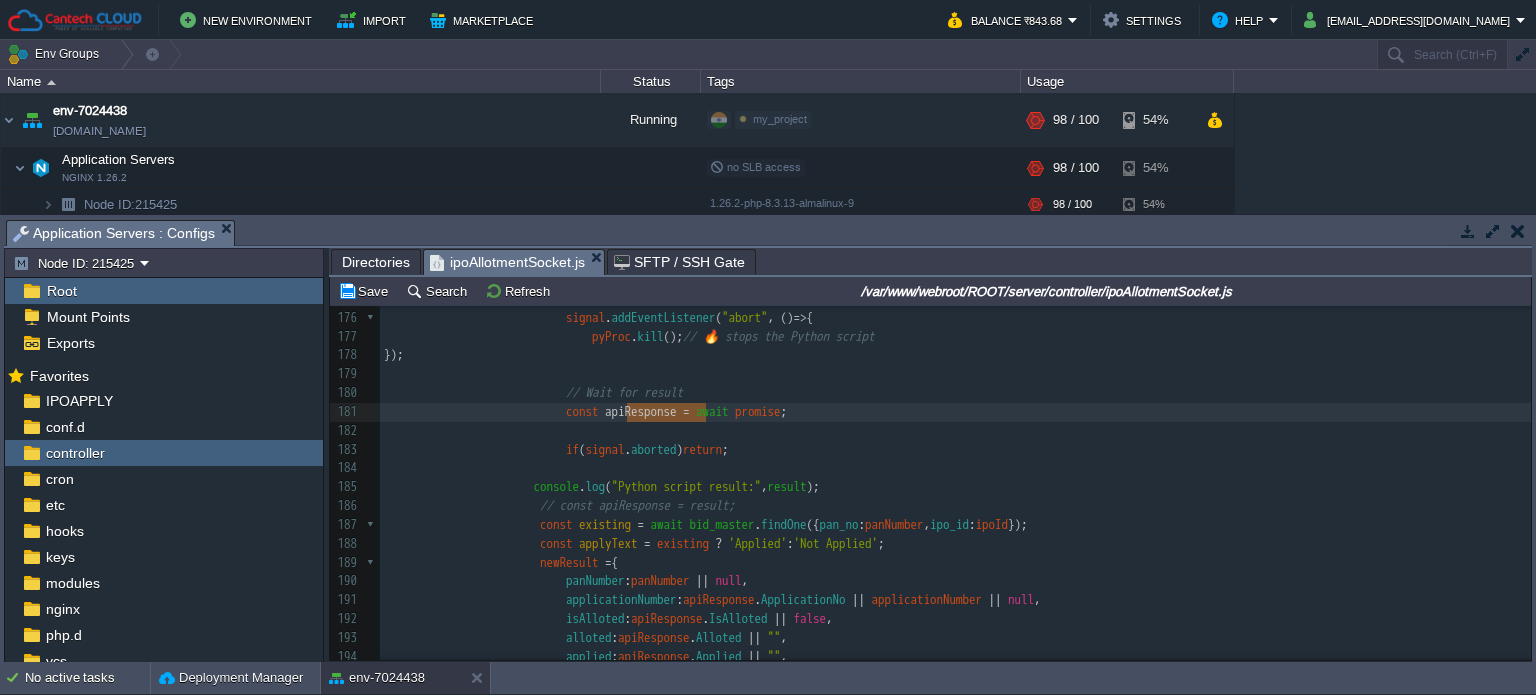 click on "xxxxxxxxxx const   WebSocket   =   require ( "ws" ); 162                          apiUrl   =   "[URL][TECHNICAL_ID]" ; 163                     } 164                      let   newResult ; 165                      if ( registrarCode == "KFIN" ) 166                     { 167                          const  {  process :  pyProc ,  promise  }  =   runPythonScriptCancelable ( 168                                  "/home/data_api/final3.py" , 169                                 { 170                                      companyName :  companyName . toUpperCase (), 171                                      panNumber :  panNumber 172                                 } 173                             ); 174 ​ 175                              // If aborted, kill the Python process 176                              signal . ( "abort"" at bounding box center (955, 488) 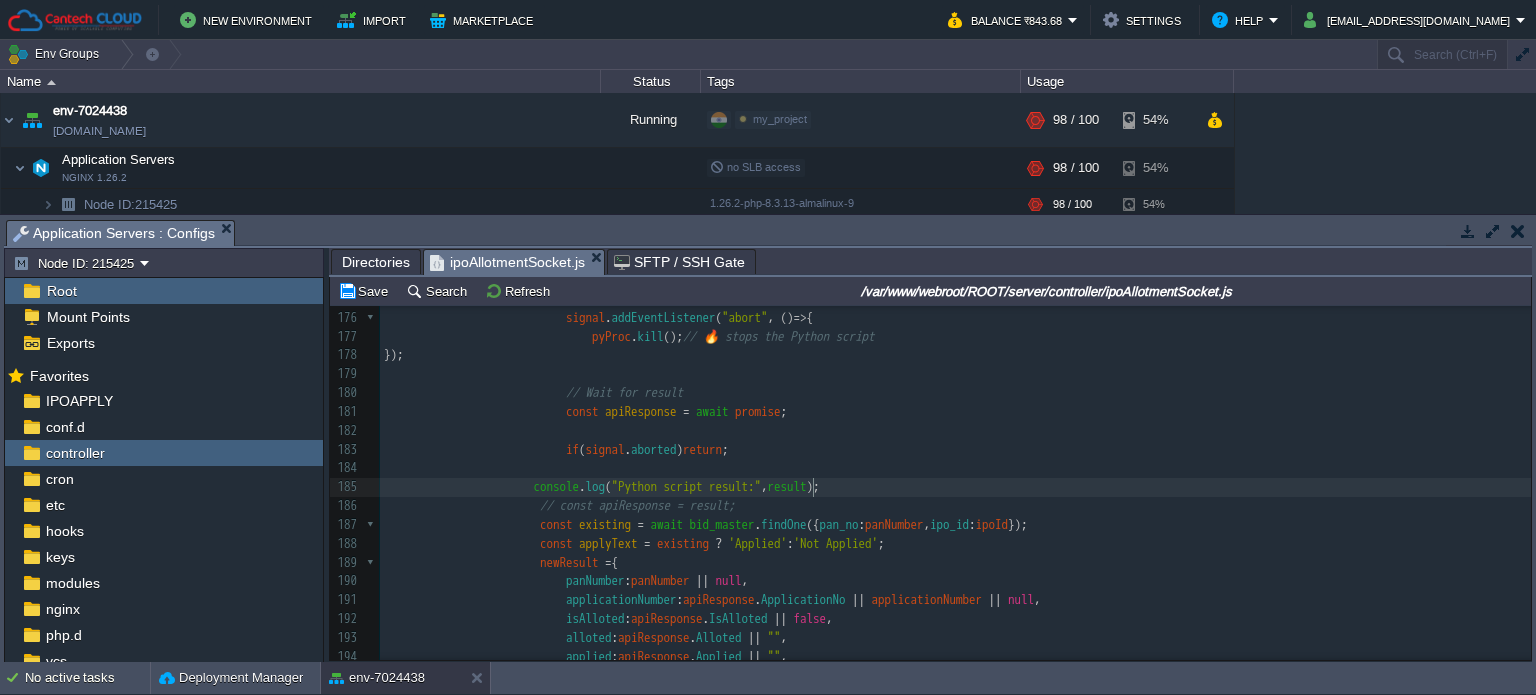 type on "result" 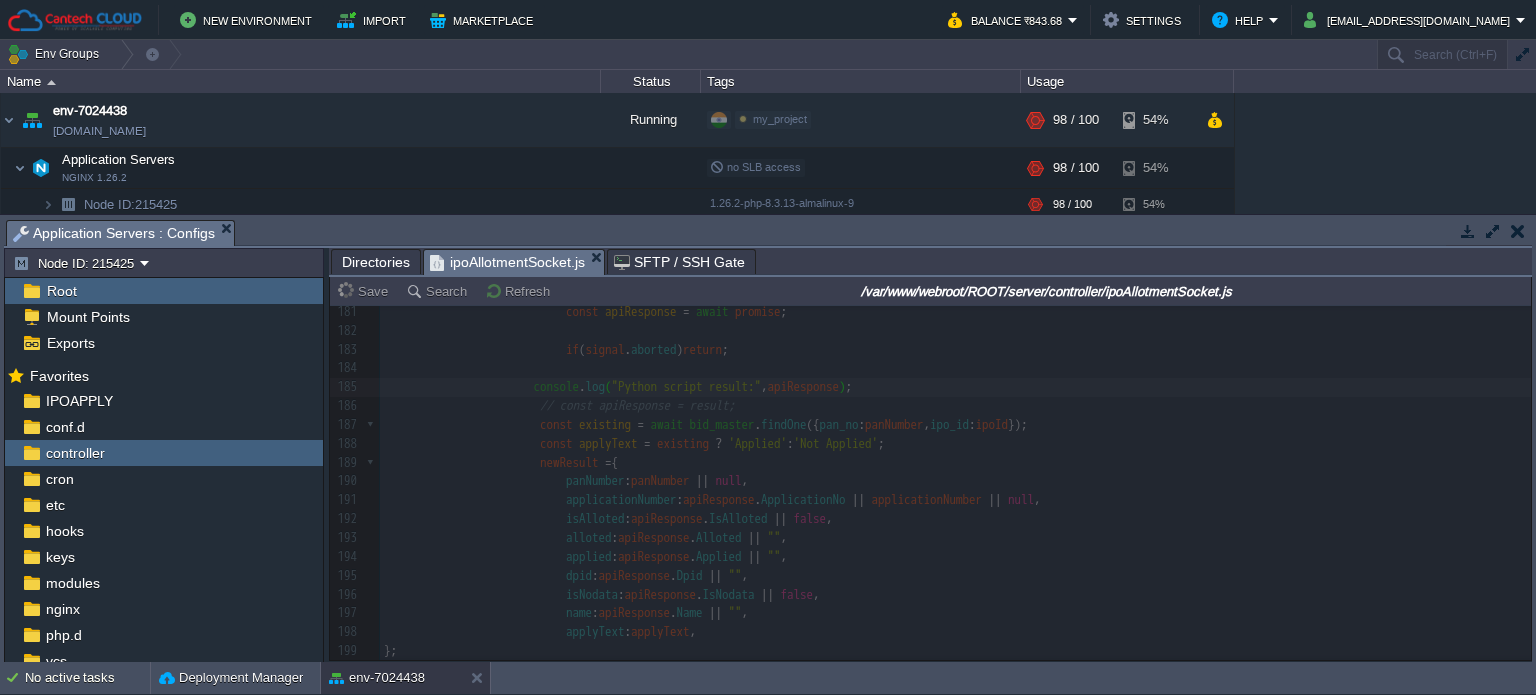 type 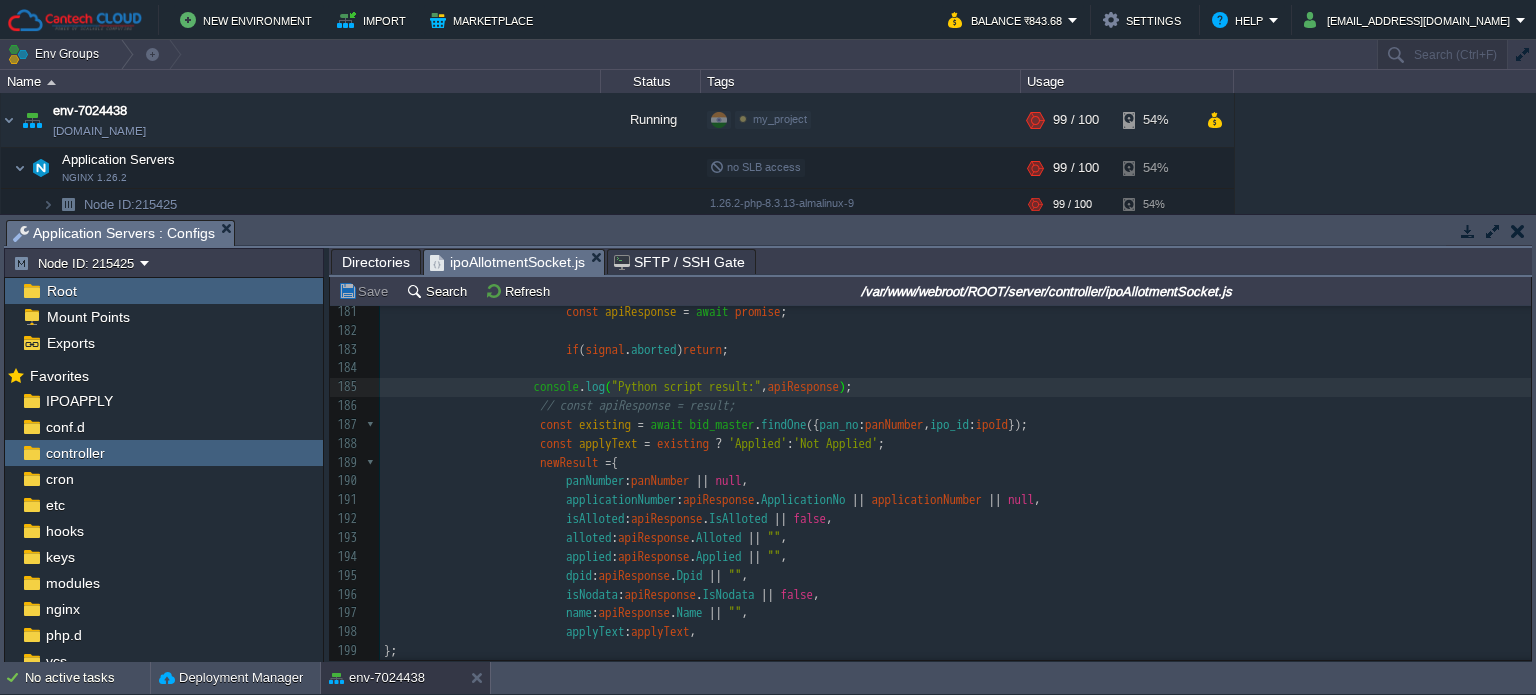 scroll, scrollTop: 2800, scrollLeft: 0, axis: vertical 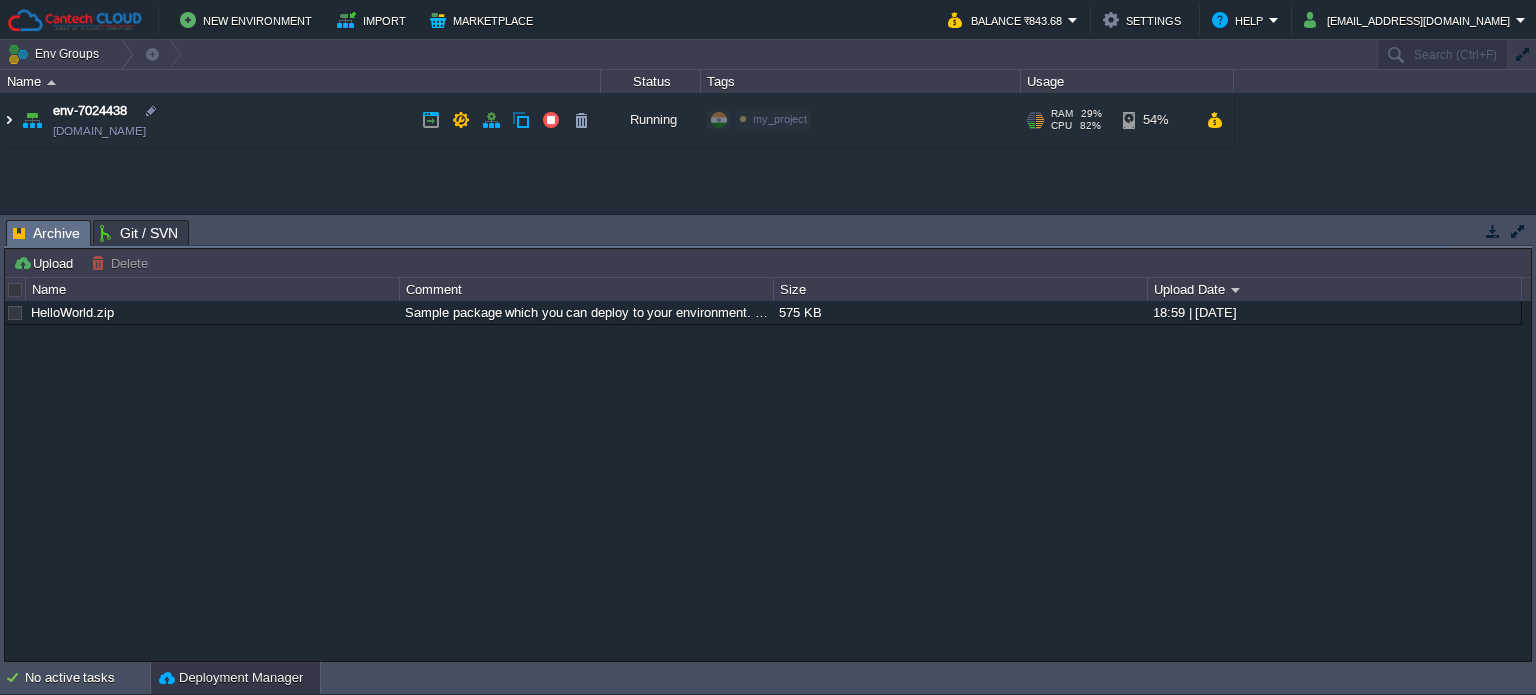 click at bounding box center (9, 120) 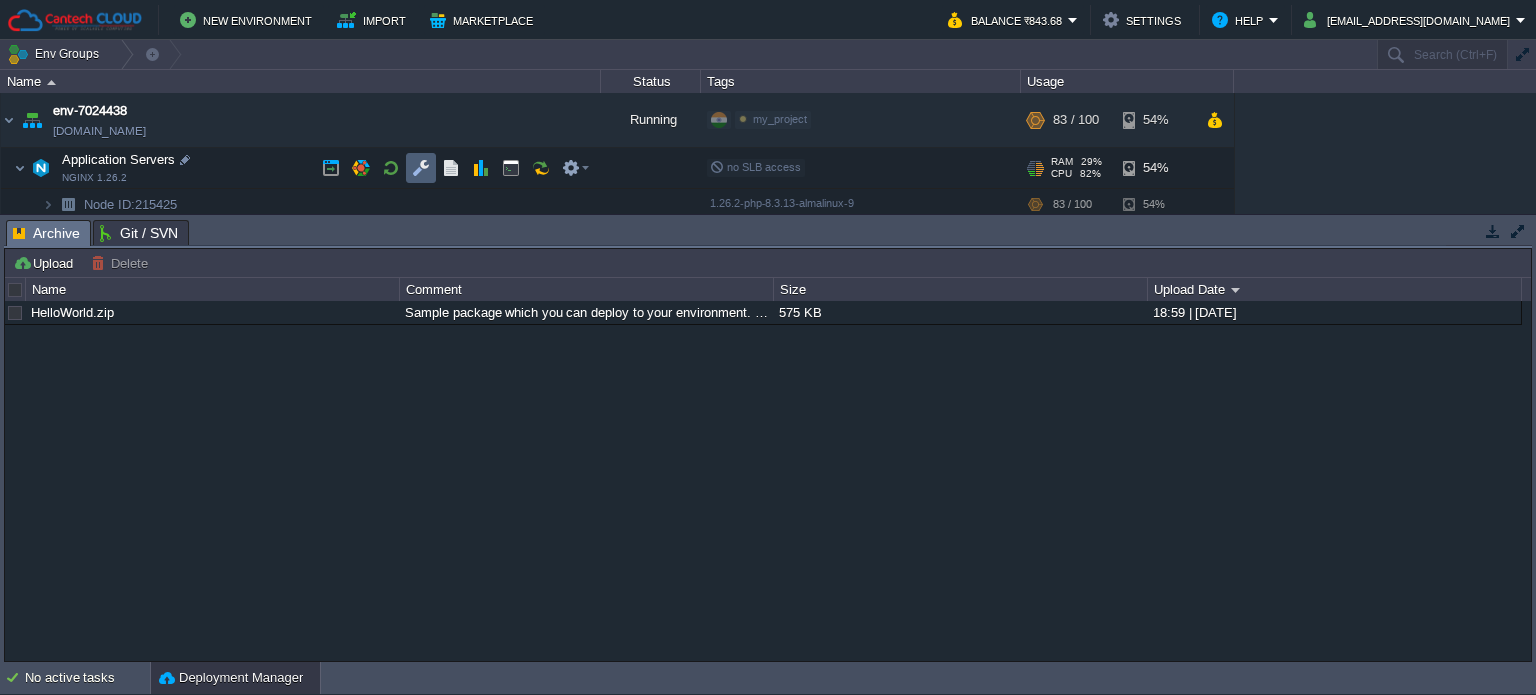 click at bounding box center (421, 168) 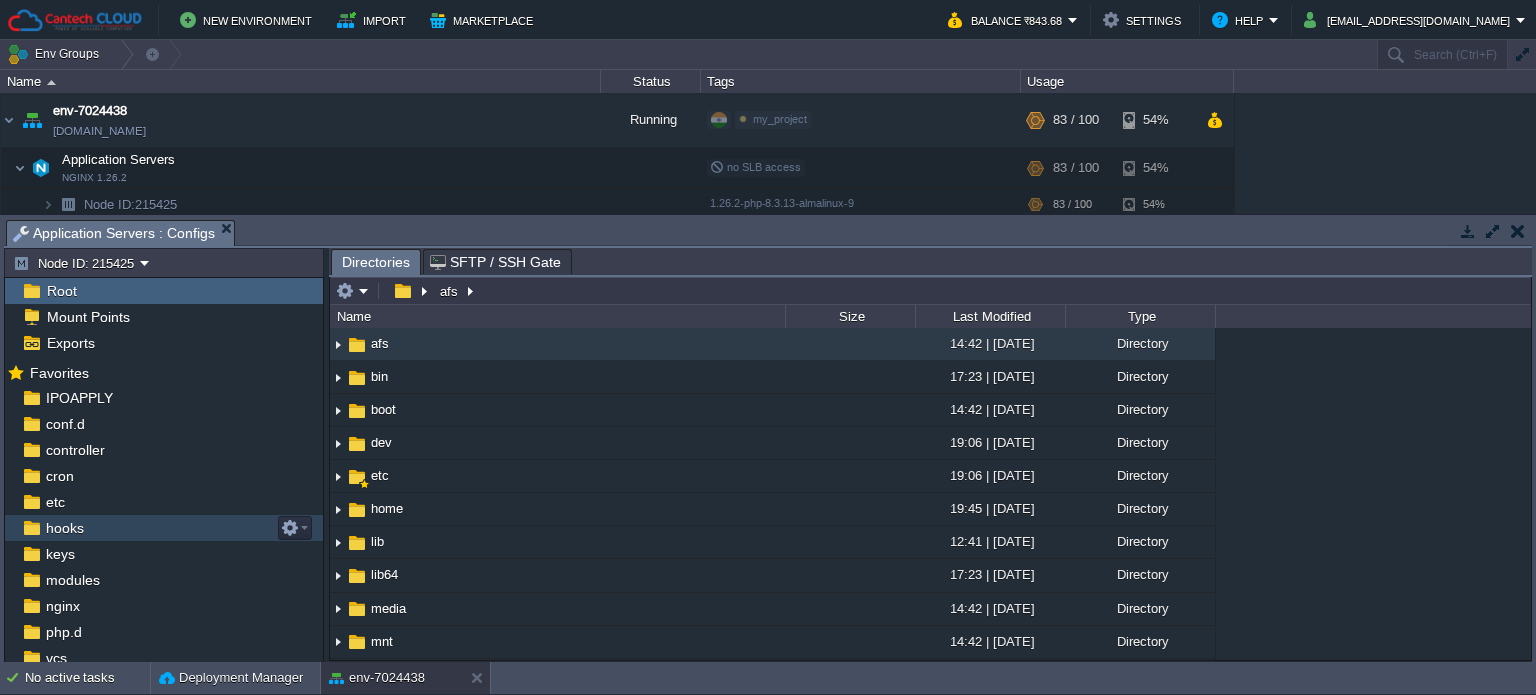 scroll, scrollTop: 0, scrollLeft: 0, axis: both 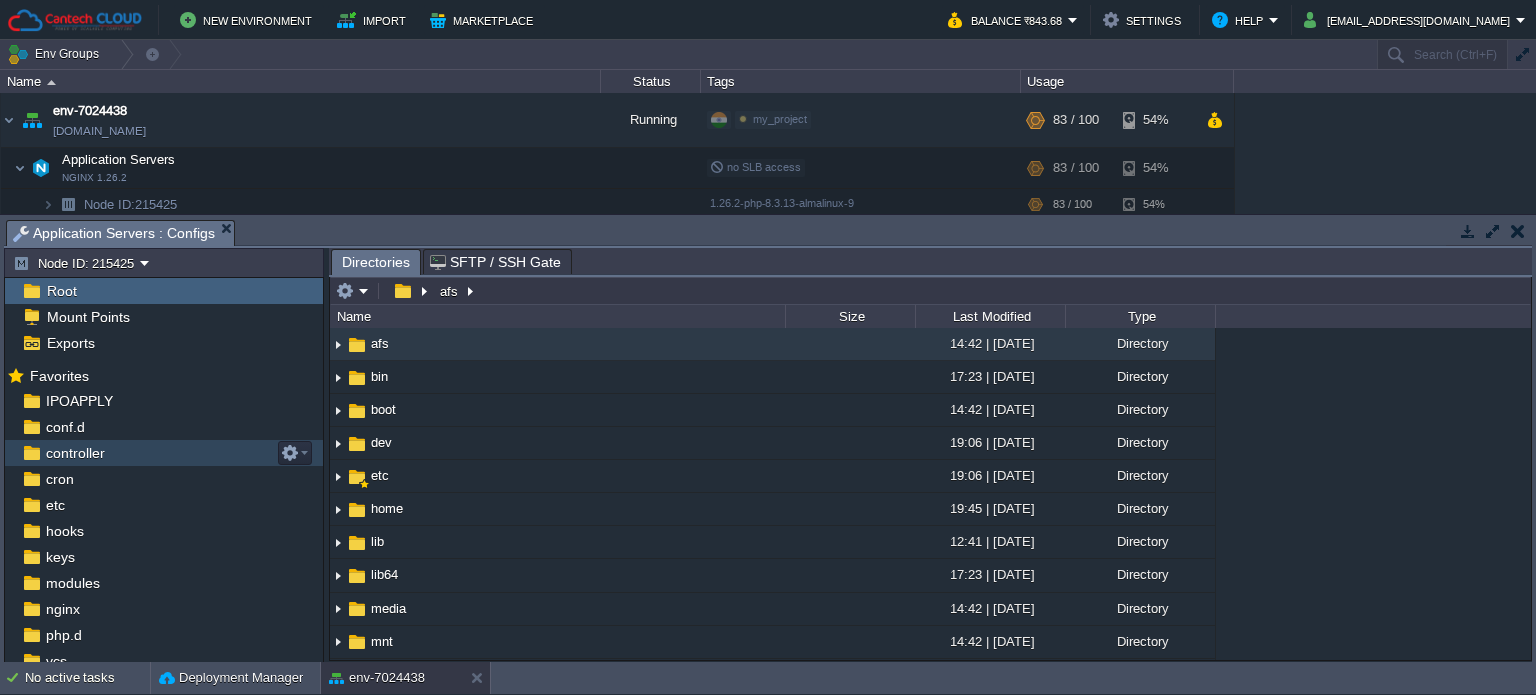 click on "controller" at bounding box center (75, 453) 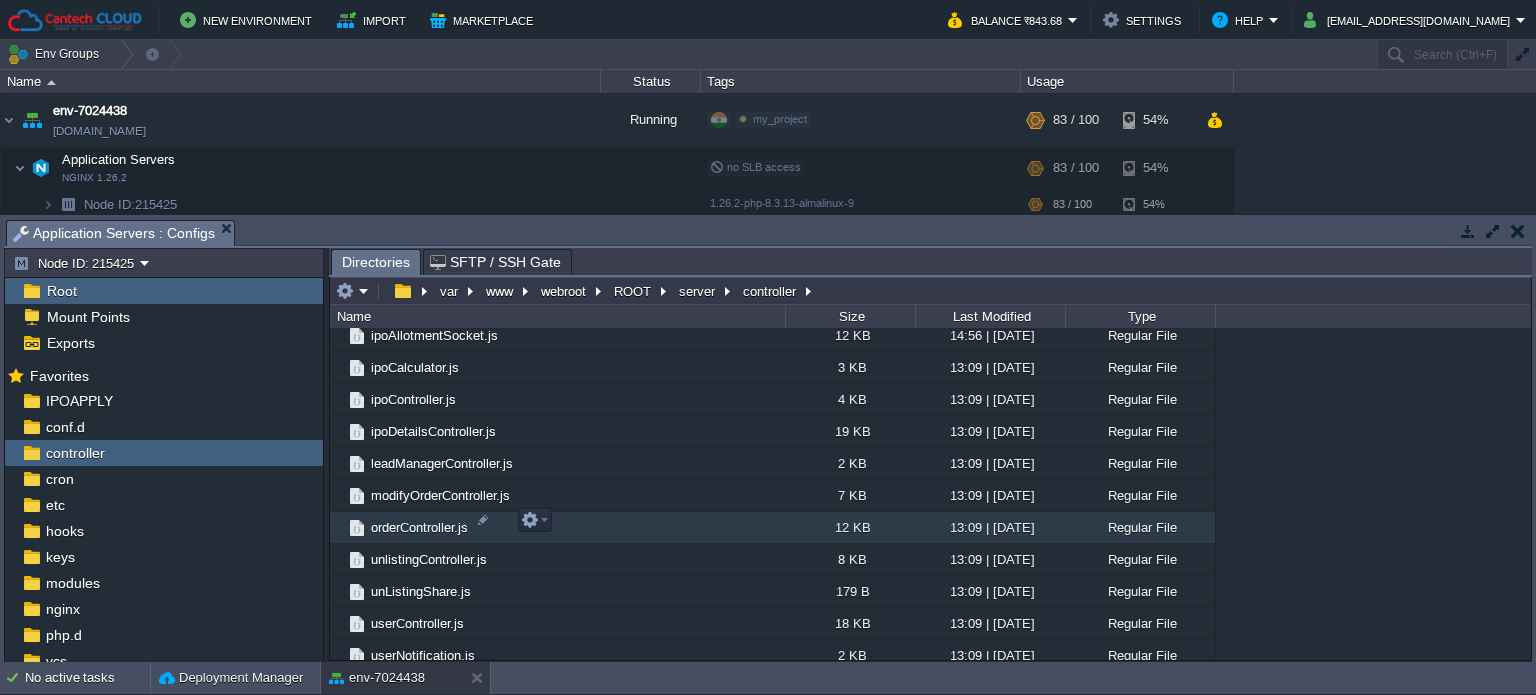 scroll, scrollTop: 760, scrollLeft: 0, axis: vertical 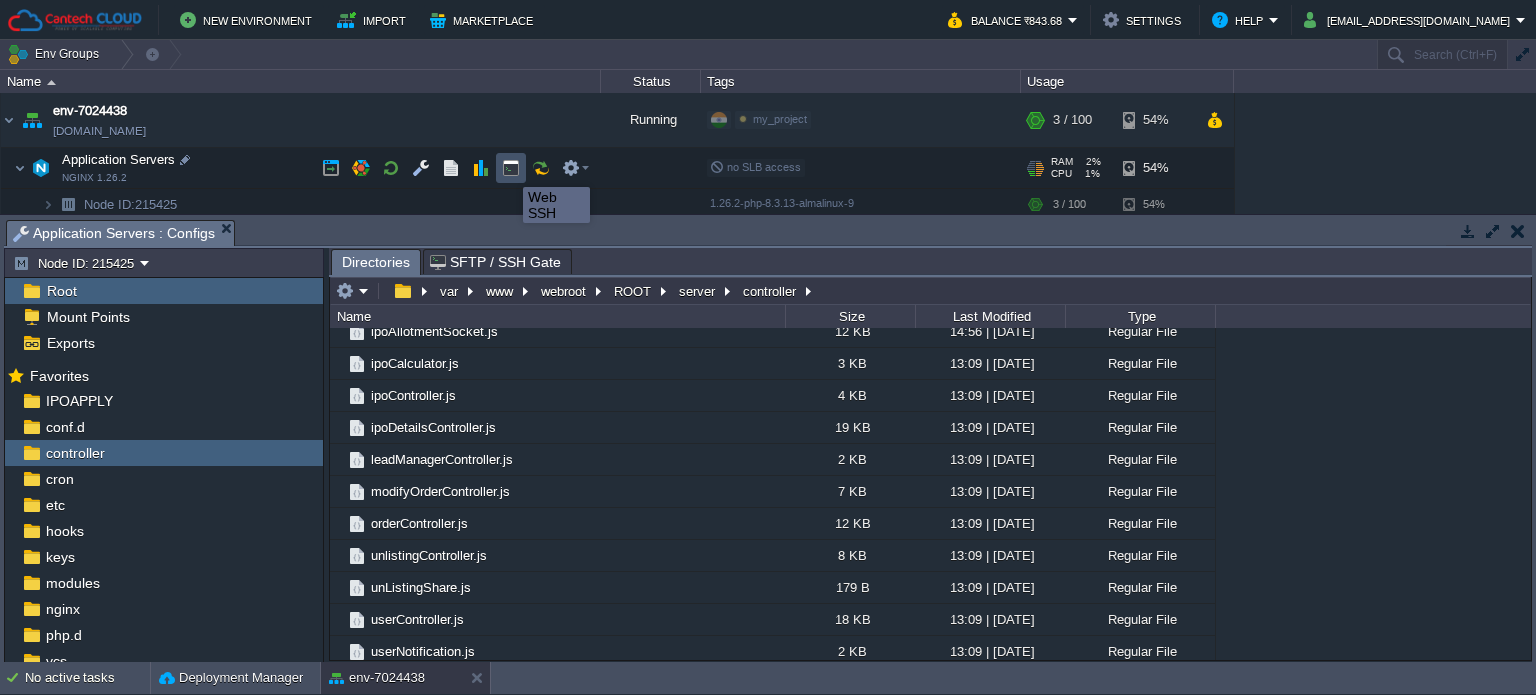 click at bounding box center (511, 168) 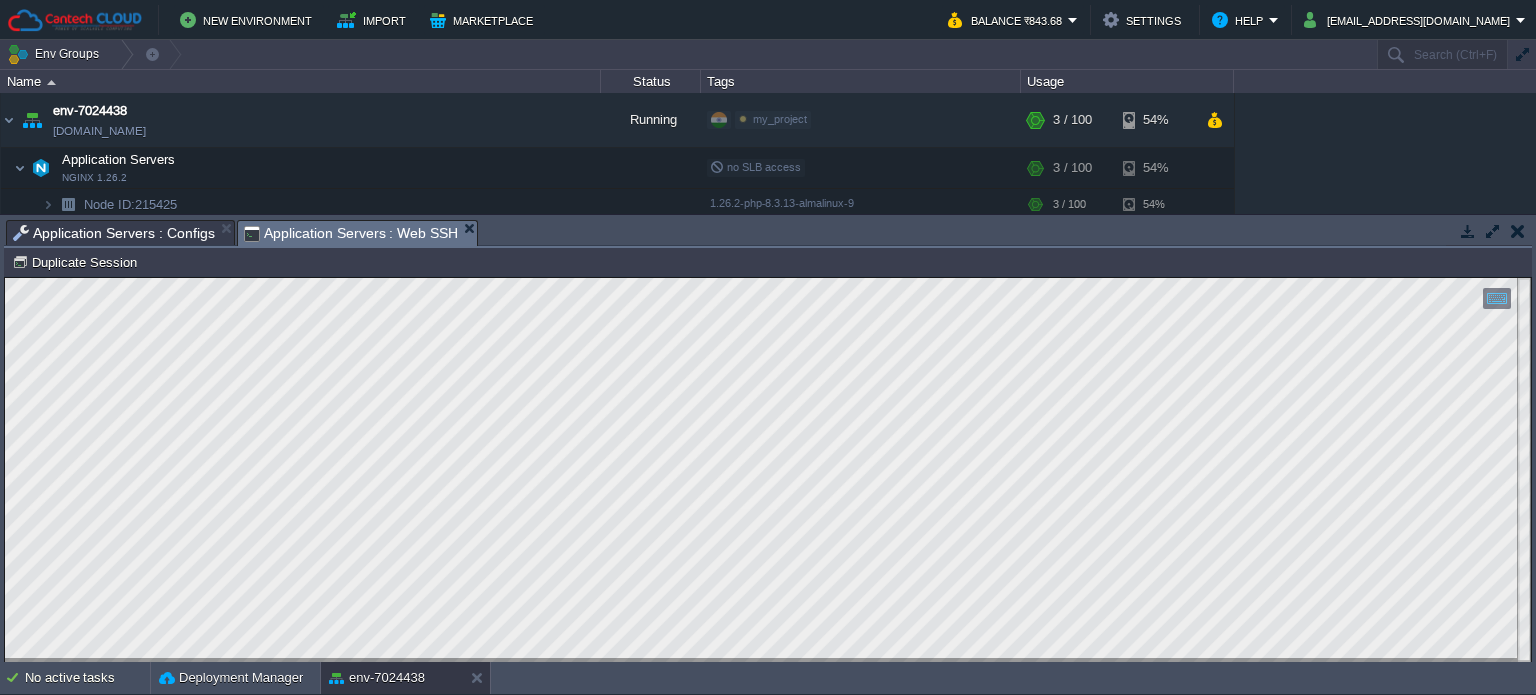 scroll, scrollTop: 0, scrollLeft: 0, axis: both 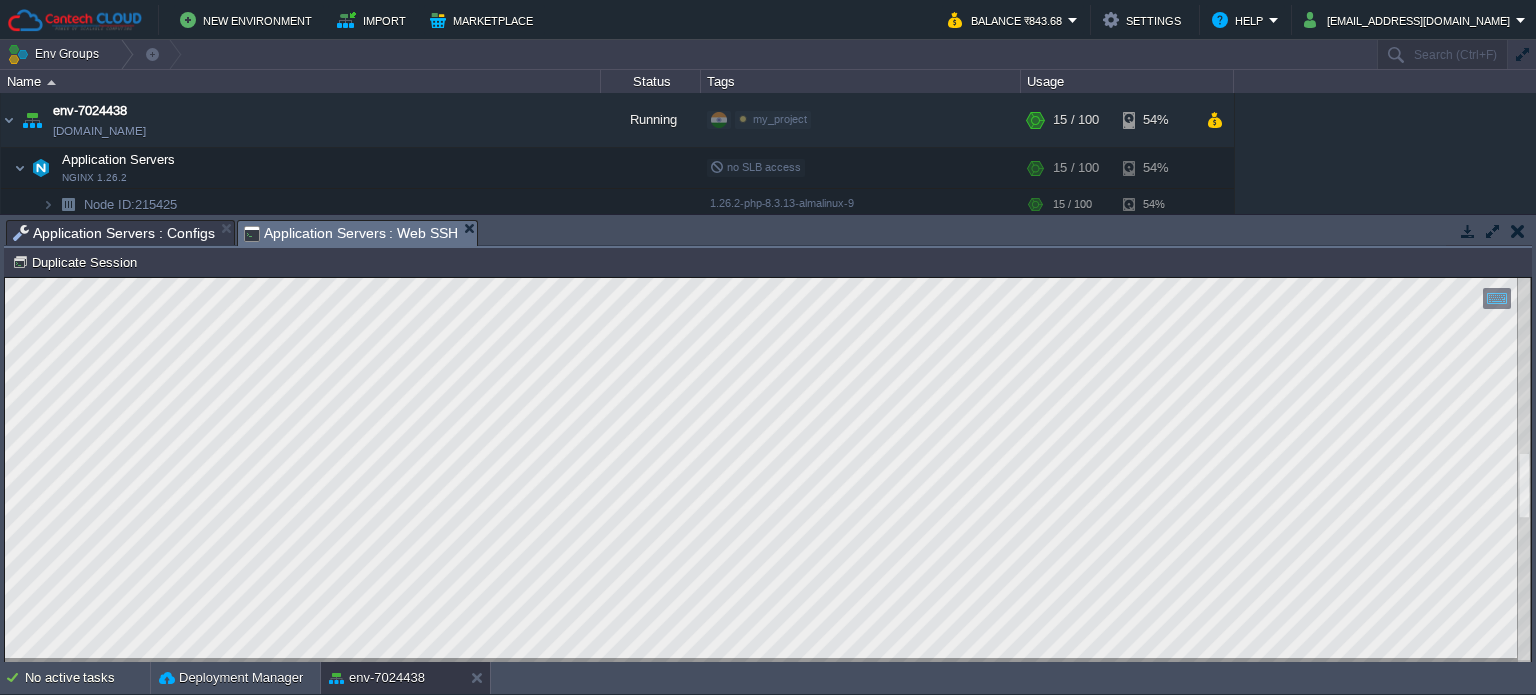 click at bounding box center (1524, 470) 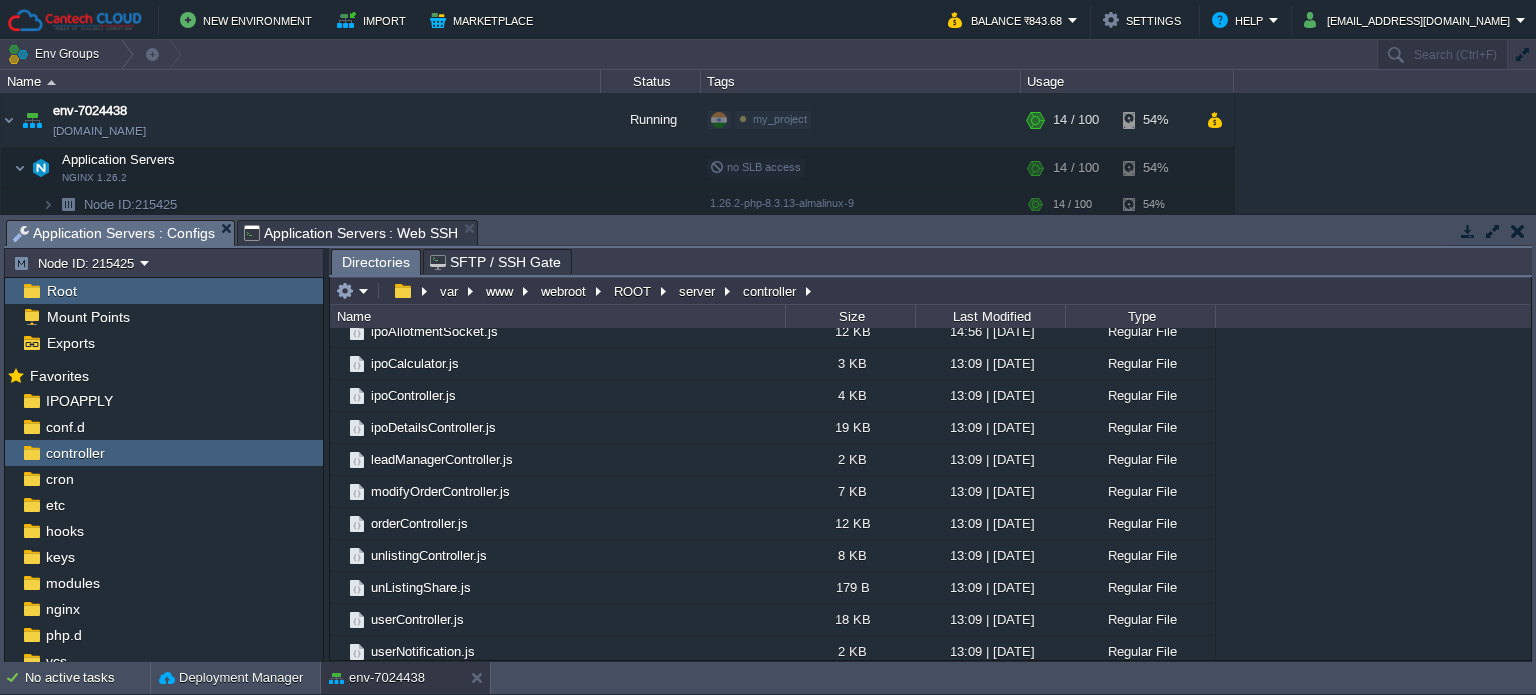 click on "Application Servers : Configs" at bounding box center (114, 233) 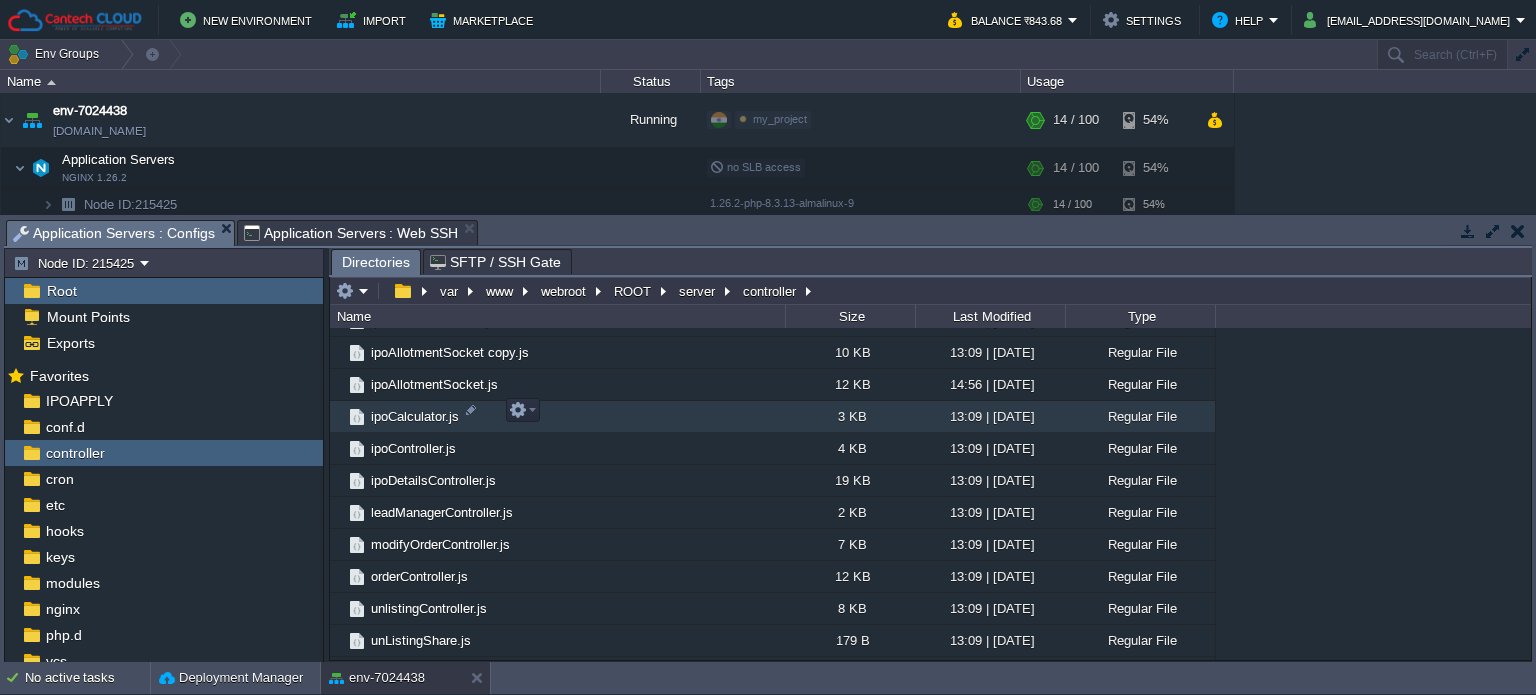 scroll, scrollTop: 660, scrollLeft: 0, axis: vertical 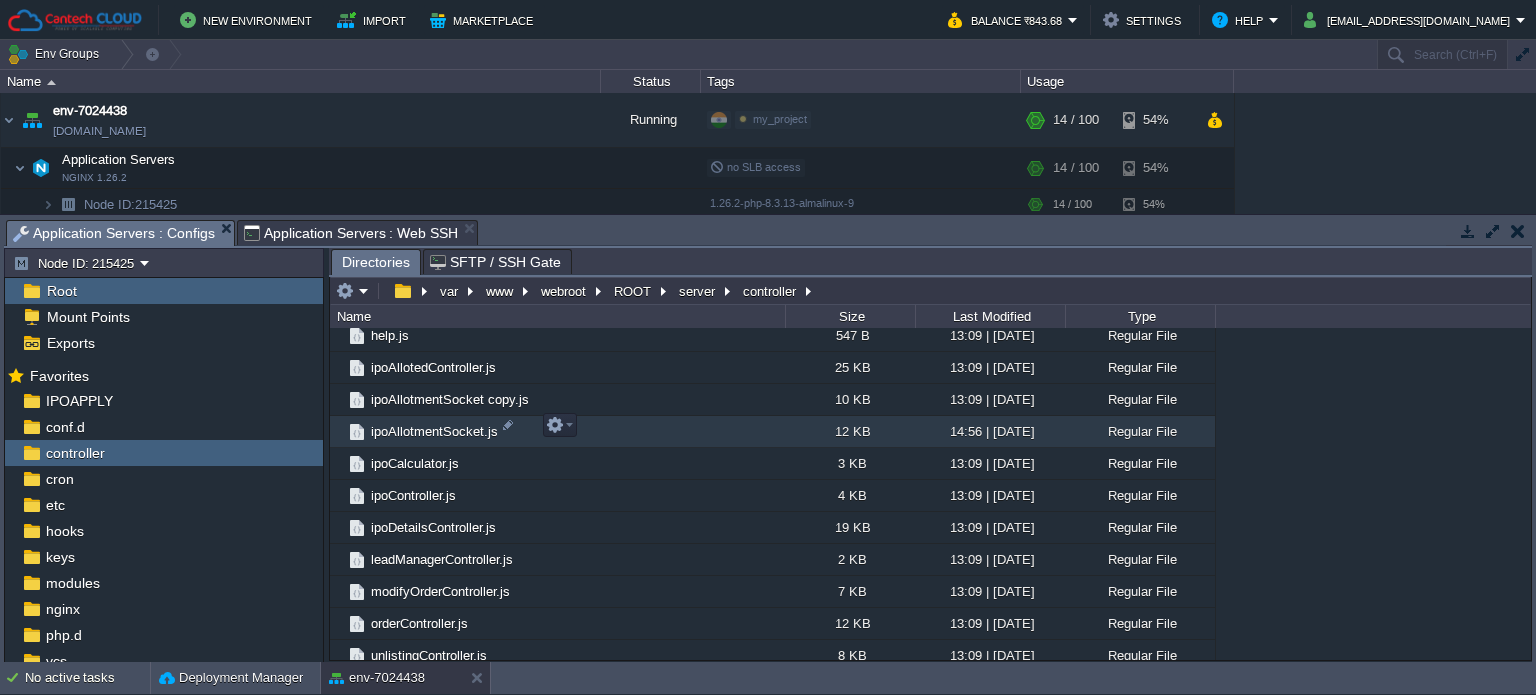 click on "ipoAllotmentSocket.js" at bounding box center (434, 431) 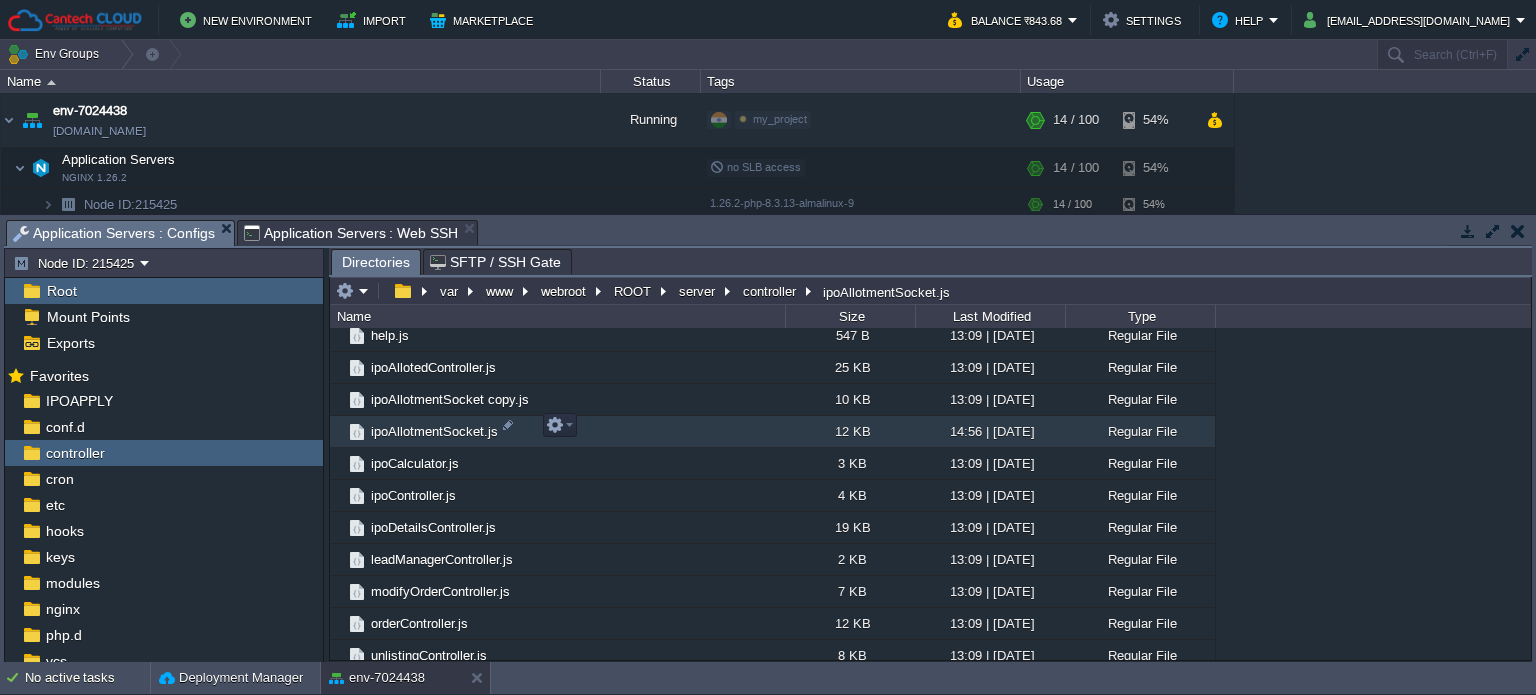 click on "ipoAllotmentSocket.js" at bounding box center (434, 431) 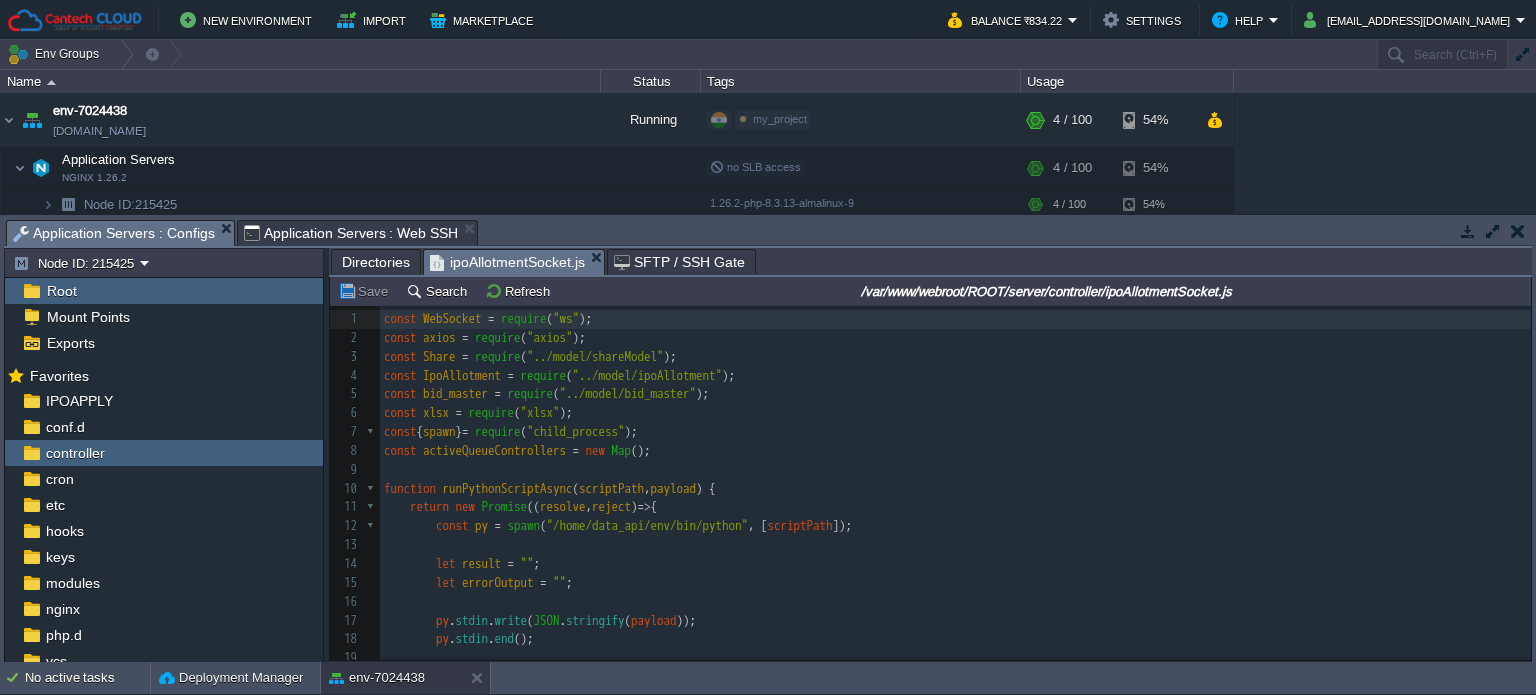 scroll, scrollTop: 6, scrollLeft: 0, axis: vertical 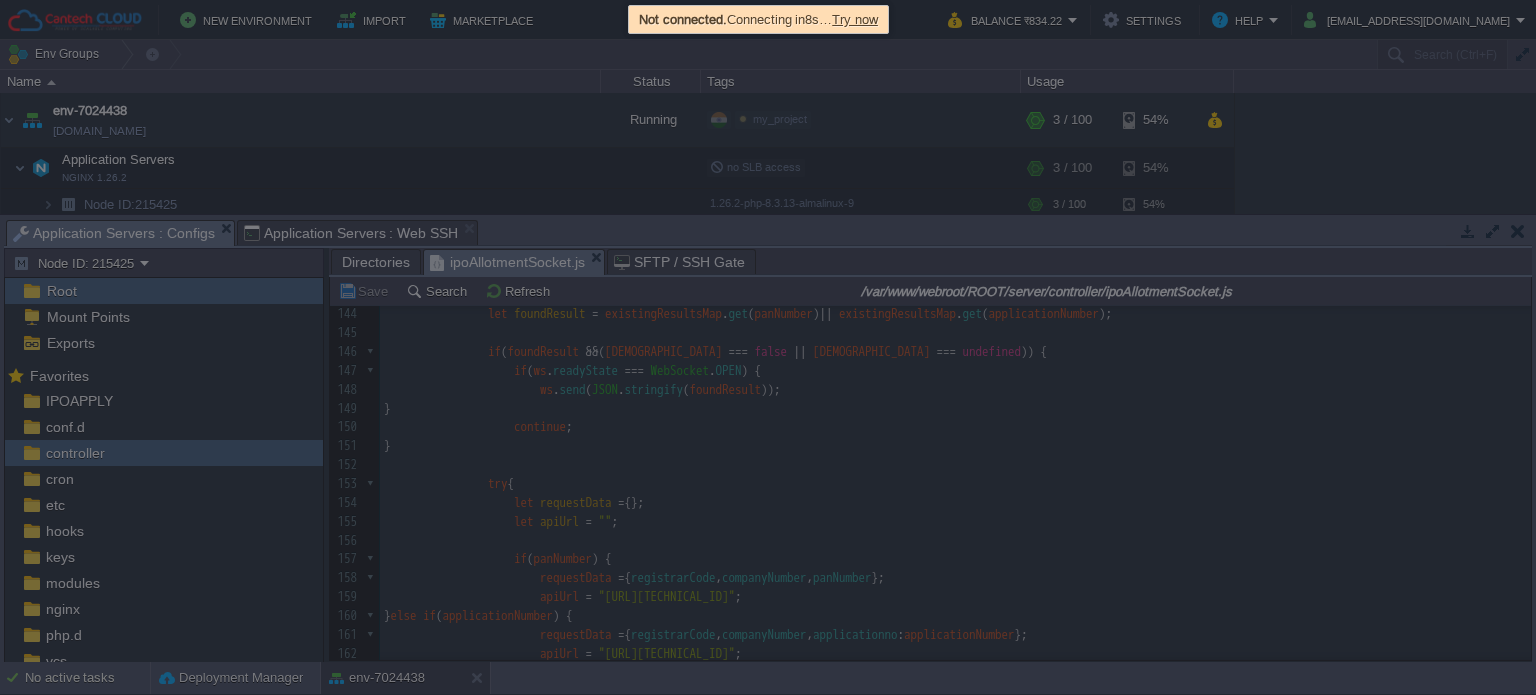 click on "Try now" at bounding box center [855, 19] 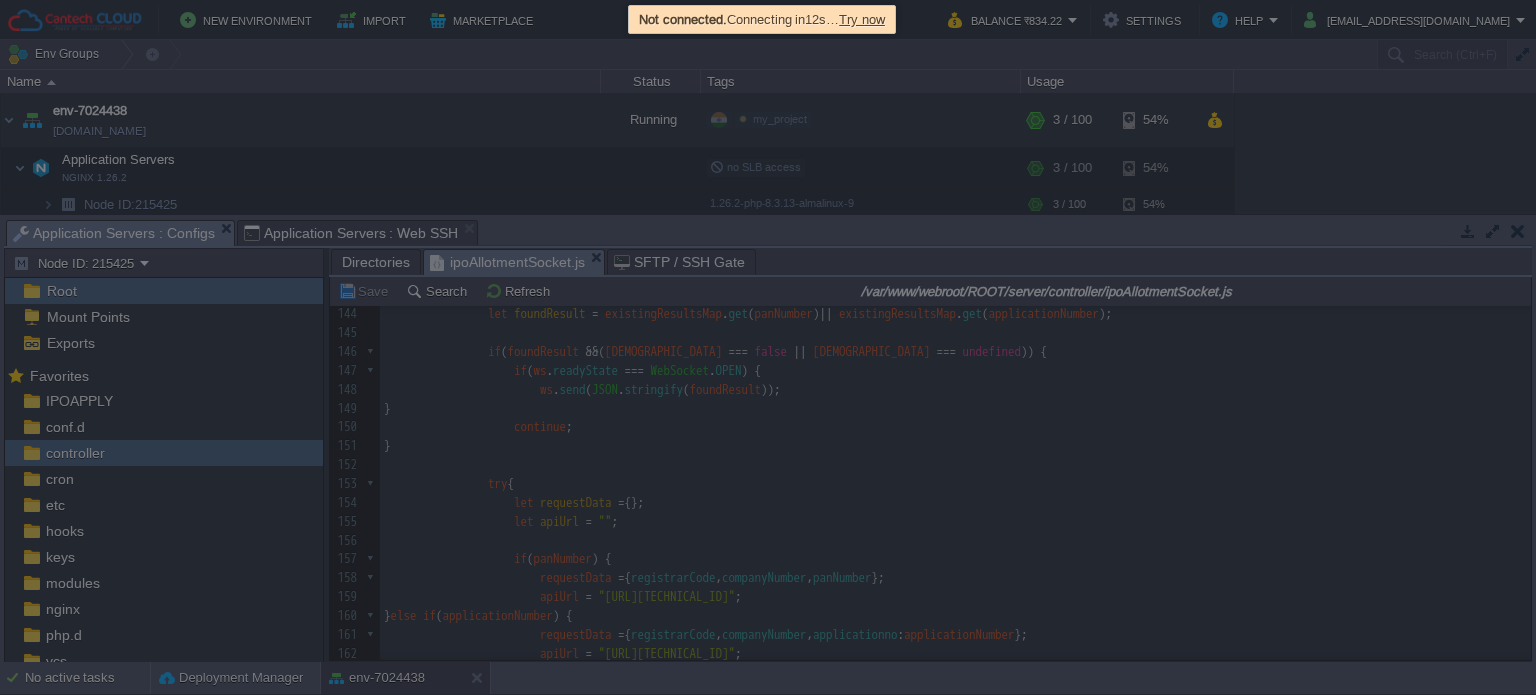 click on "Try now" at bounding box center (862, 19) 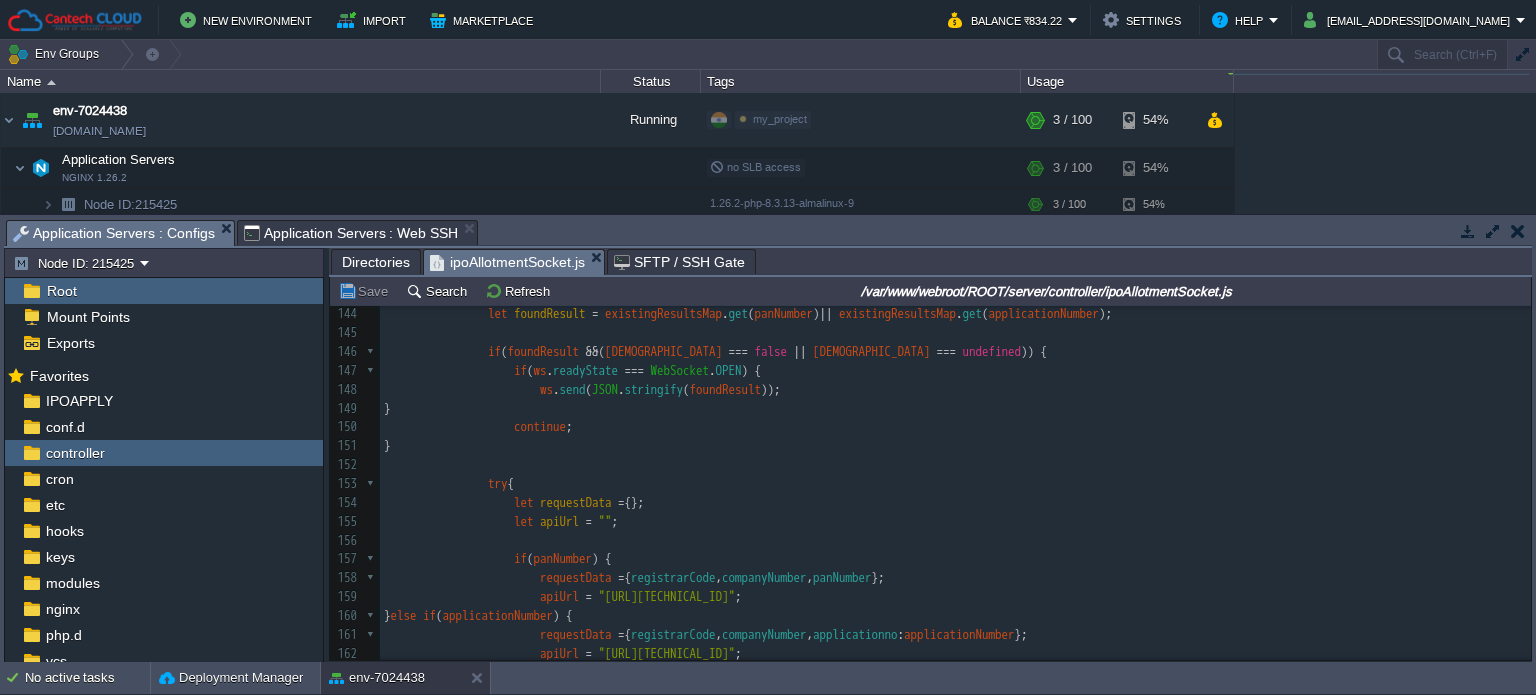 scroll, scrollTop: 93, scrollLeft: 0, axis: vertical 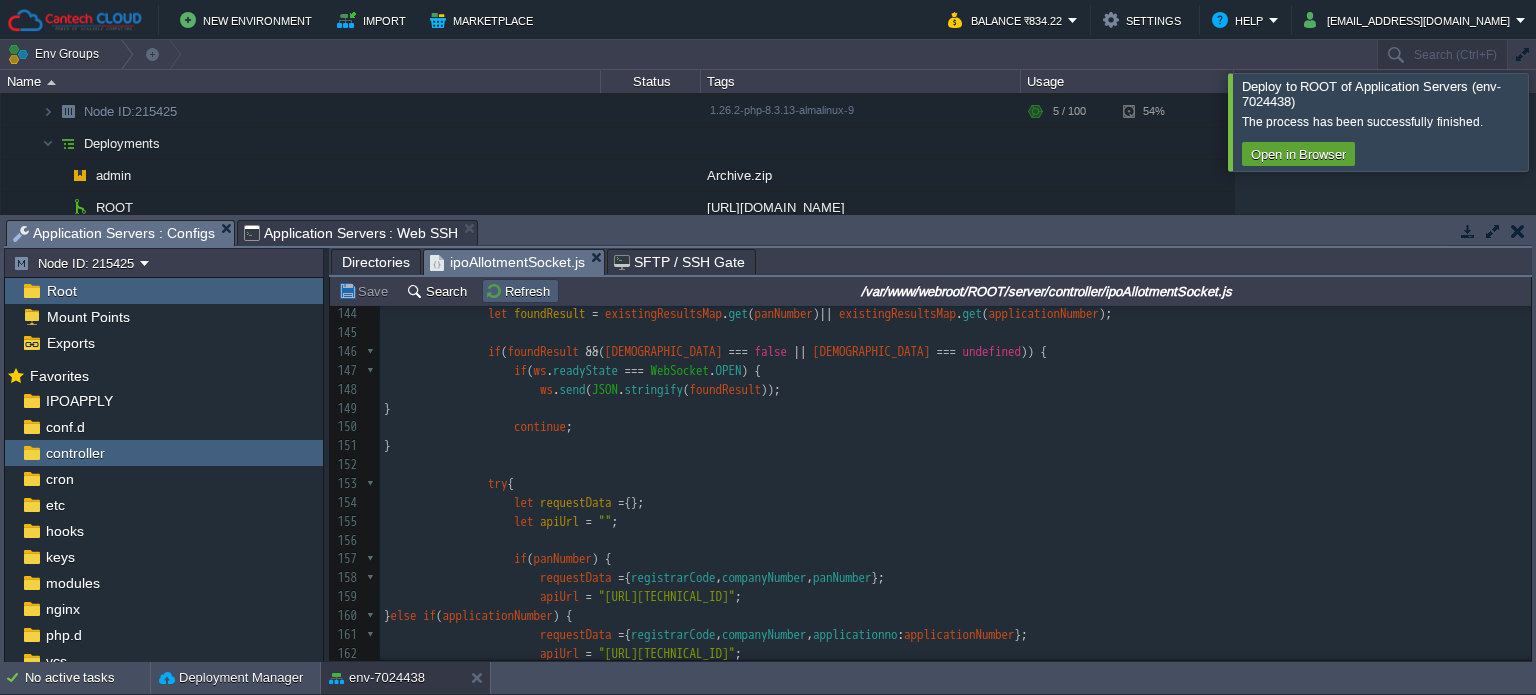 click on "Refresh" at bounding box center (520, 291) 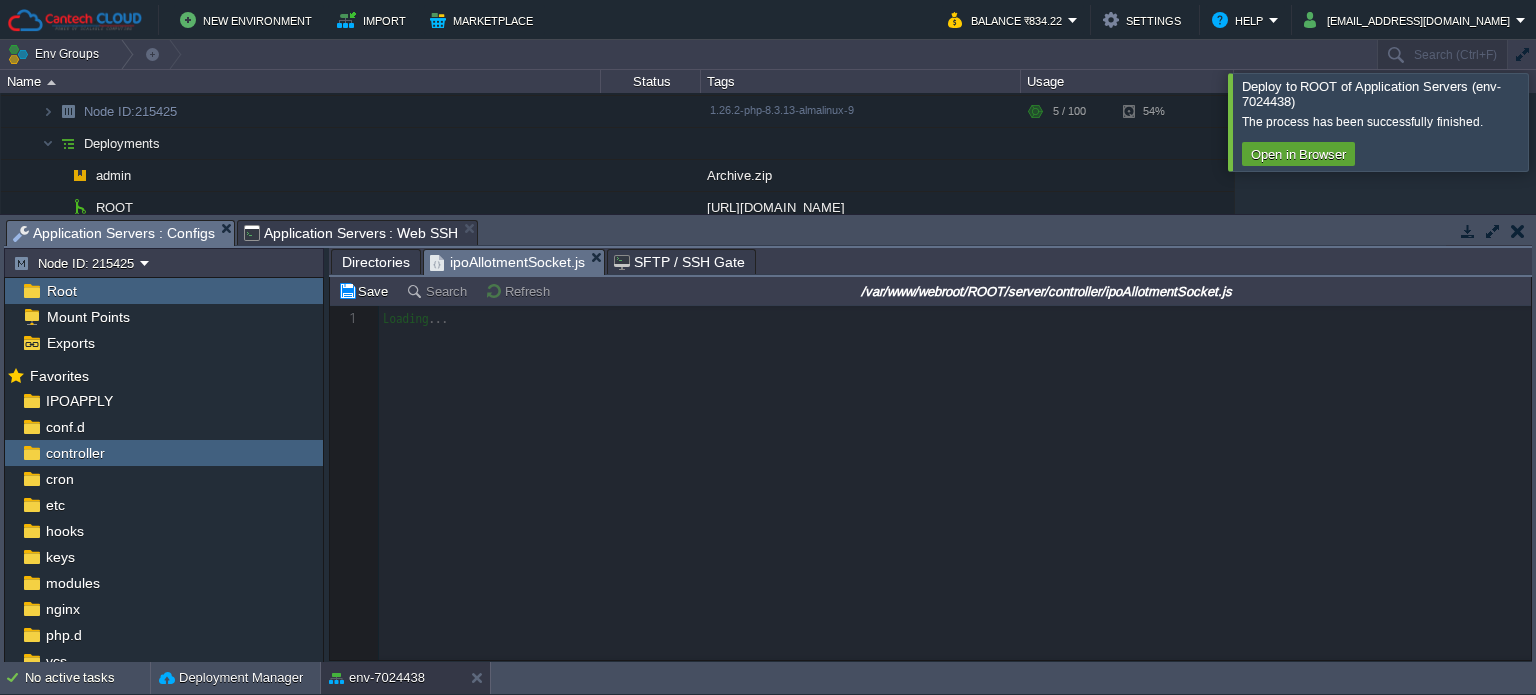 scroll, scrollTop: 0, scrollLeft: 0, axis: both 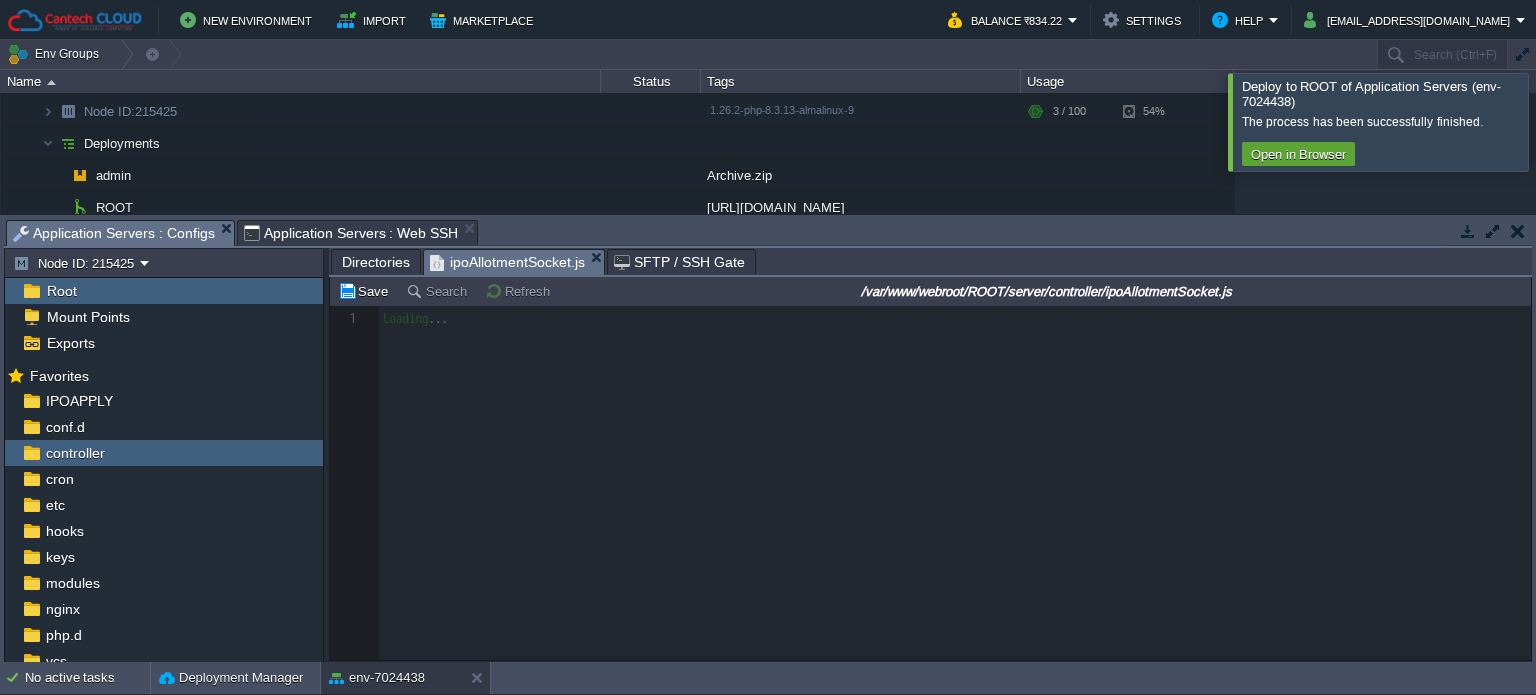 click at bounding box center (1560, 121) 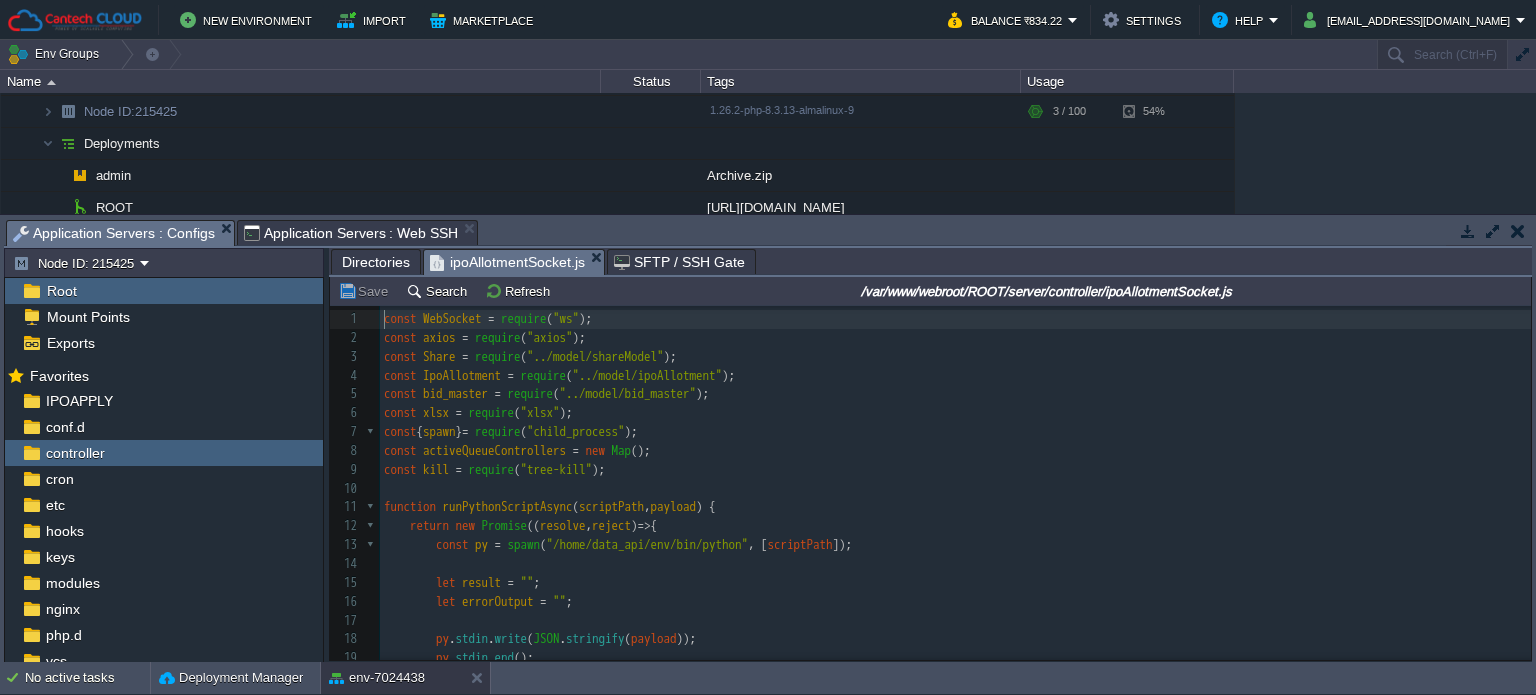 scroll, scrollTop: 343, scrollLeft: 0, axis: vertical 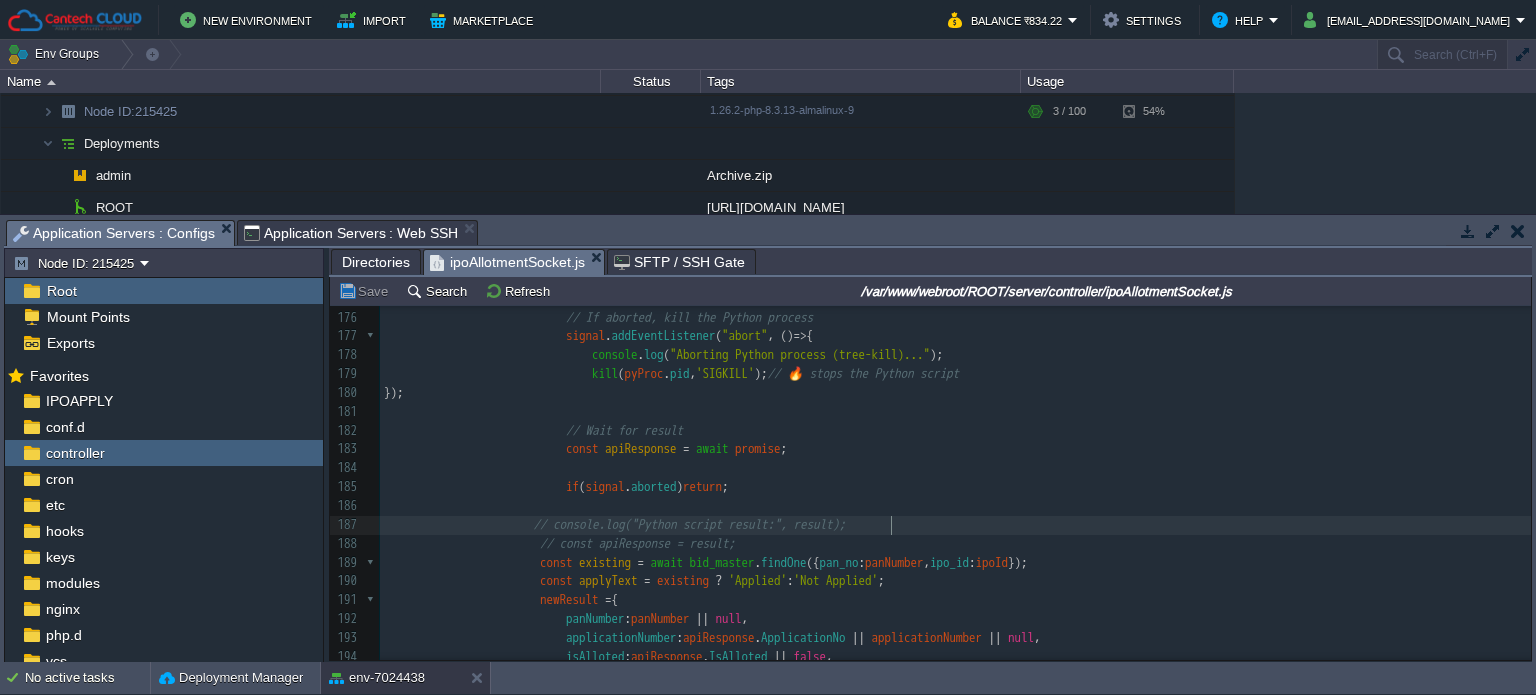click on "// console.log("Python script result:", result);" at bounding box center (955, 525) 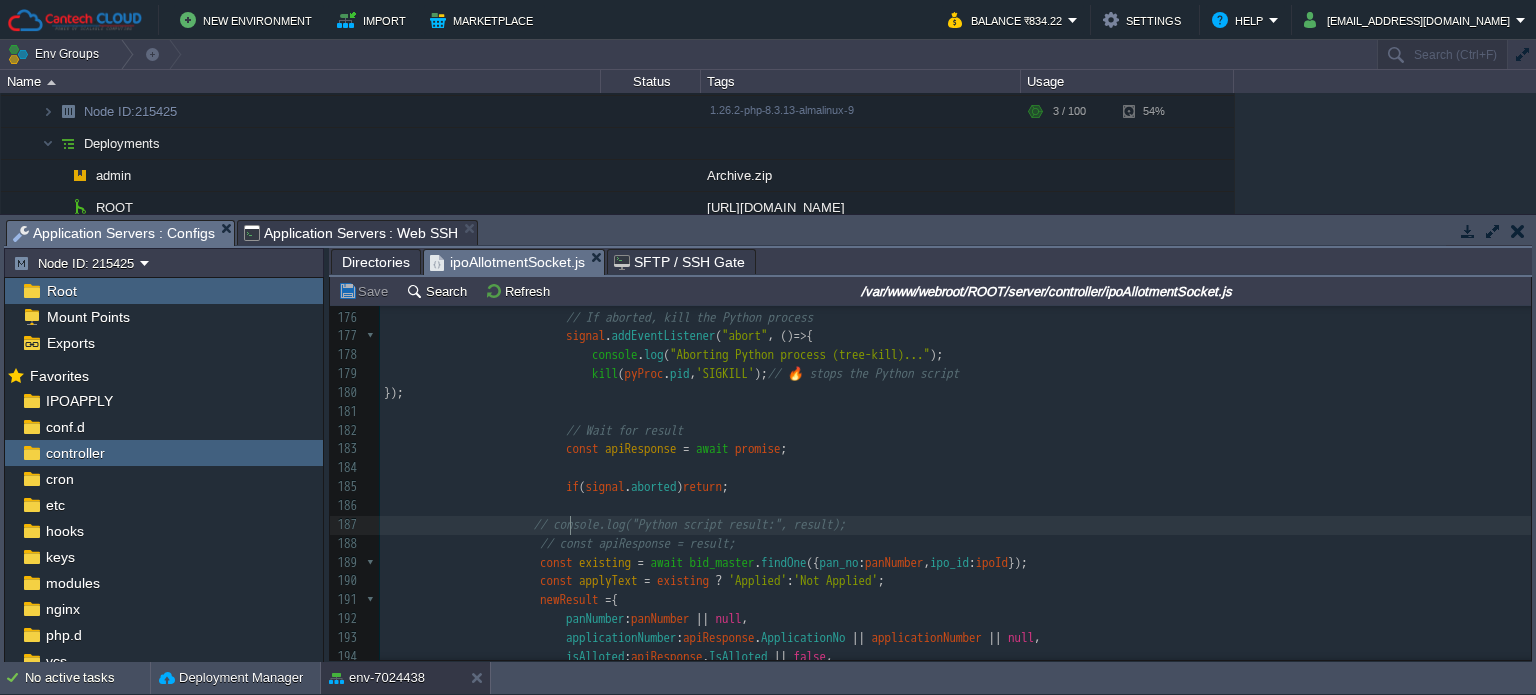 click on "// console.log("Python script result:", result);" at bounding box center (690, 524) 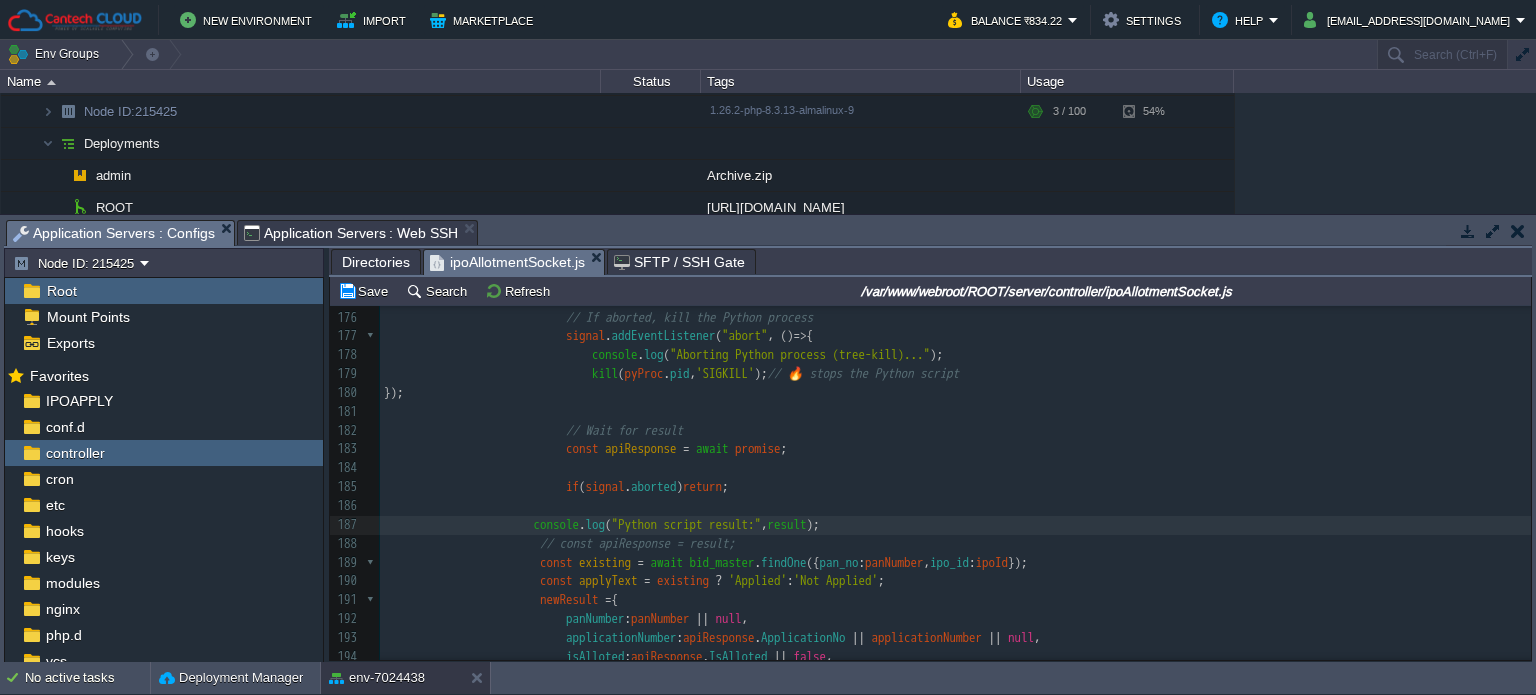 click on "​" at bounding box center [955, 468] 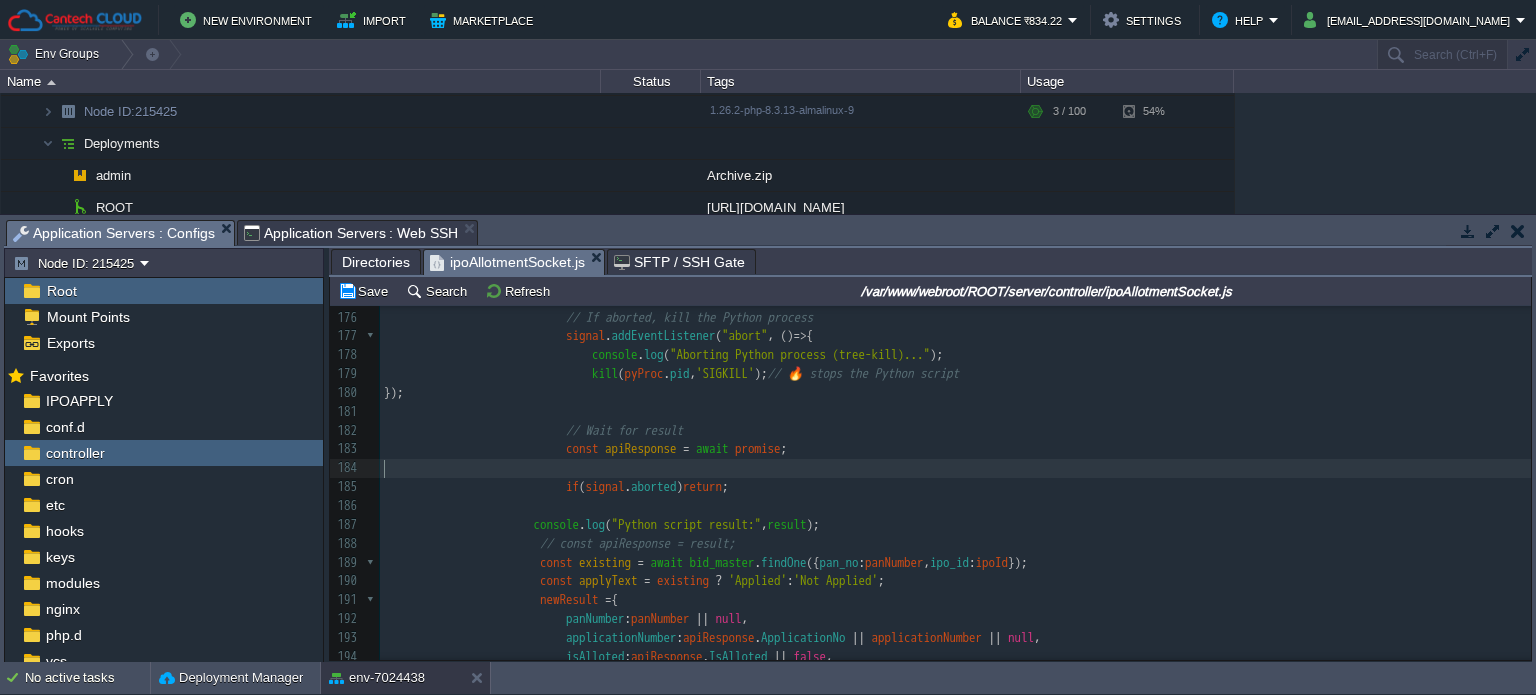 click on "​" at bounding box center [955, 468] 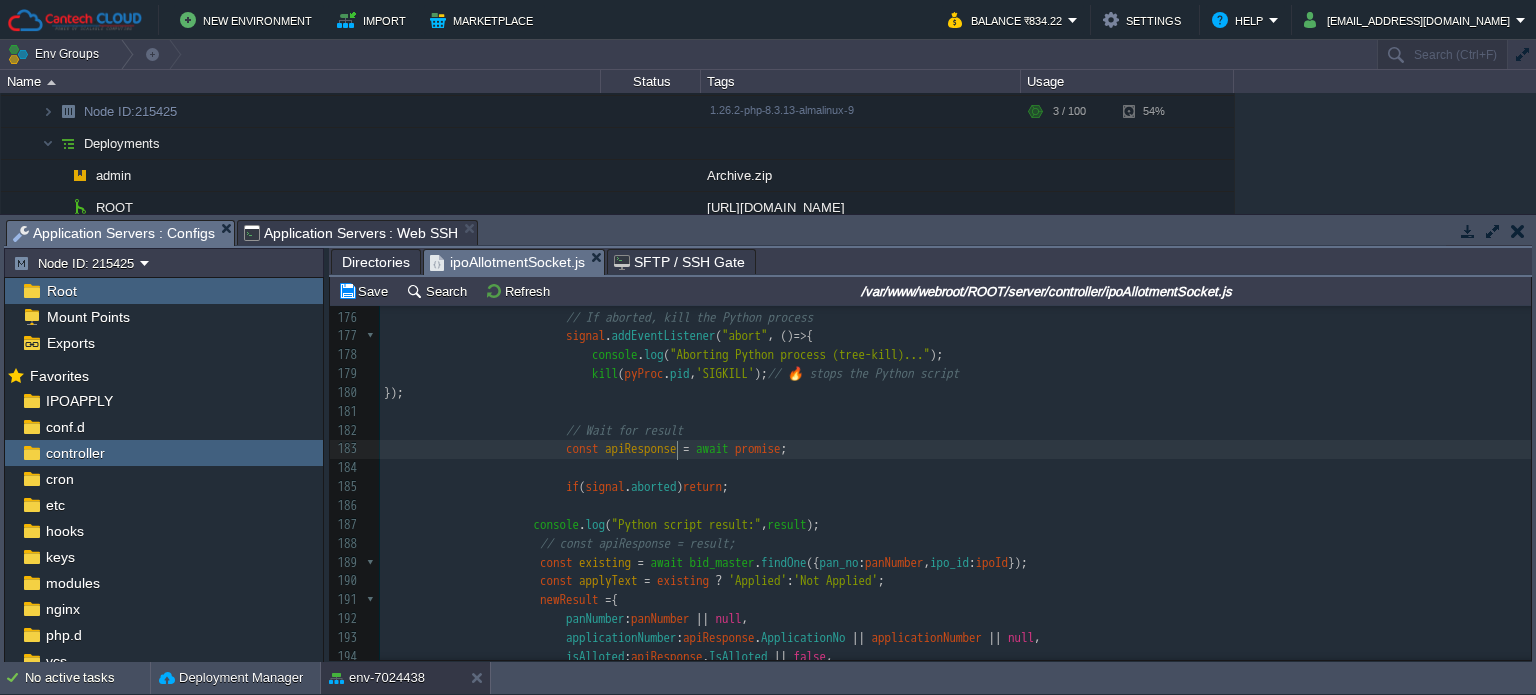 type on "apiResponse" 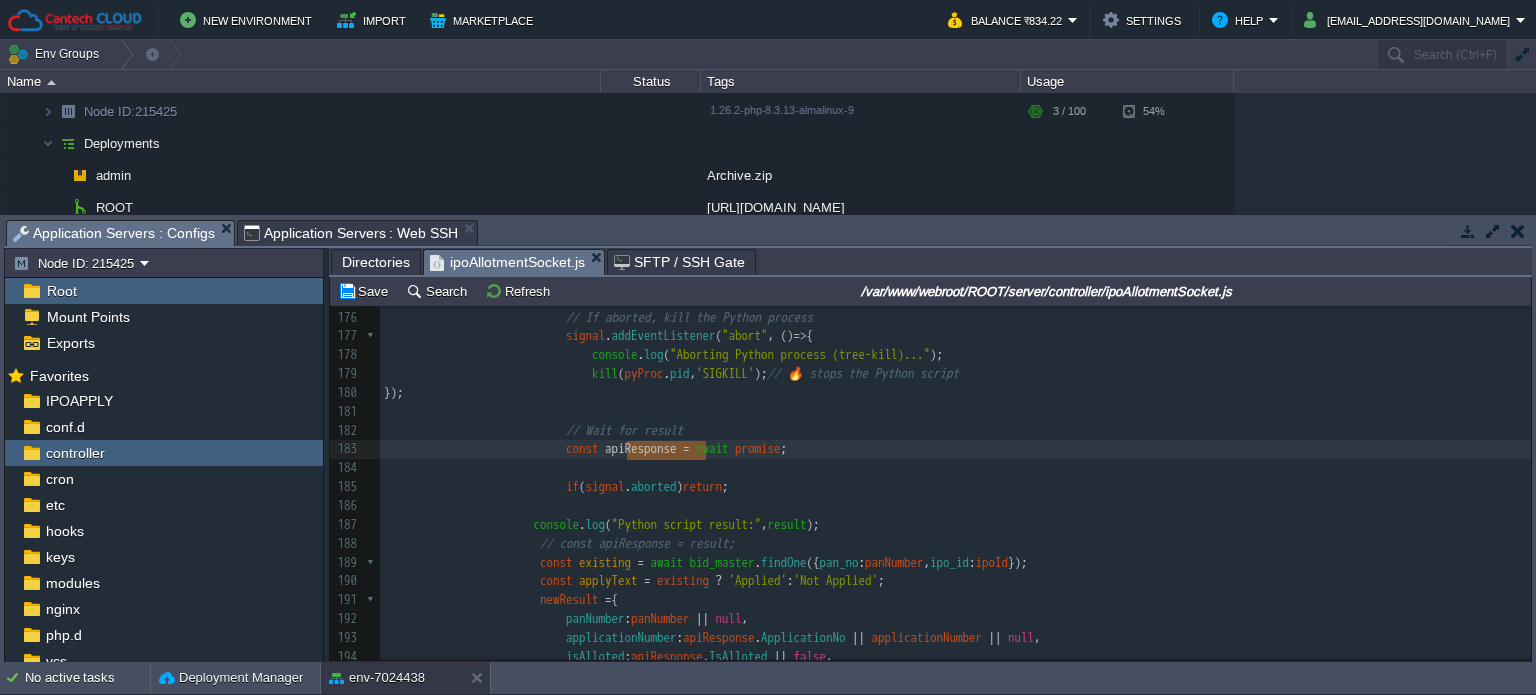 click on "x const   WebSocket   =   require ( "ws" ); 149                          ws . send ( JSON . stringify ( foundResult )); 150                     } 151                      continue ; 152                 } 153 ​ 154                  try  { 155                      let   requestData   =  {}; 156                      let   apiUrl   =   "" ; 157 ​ 158                      if  ( panNumber ) { 159                          requestData   =  {  registrarCode ,  companyNumber ,  panNumber  }; 160                          apiUrl   =   "http://103.217.221.190:8080/withpan" ; 161                     }  else   if  ( applicationNumber ) { 162                          requestData   =  {  registrarCode ,  companyNumber ,  applicationno :  applicationNumber  }; 163                          apiUrl   =   "http://103.217.221.190:8080/withap" ; 164                     } 165 let   newResult ; 166 if" at bounding box center (955, 318) 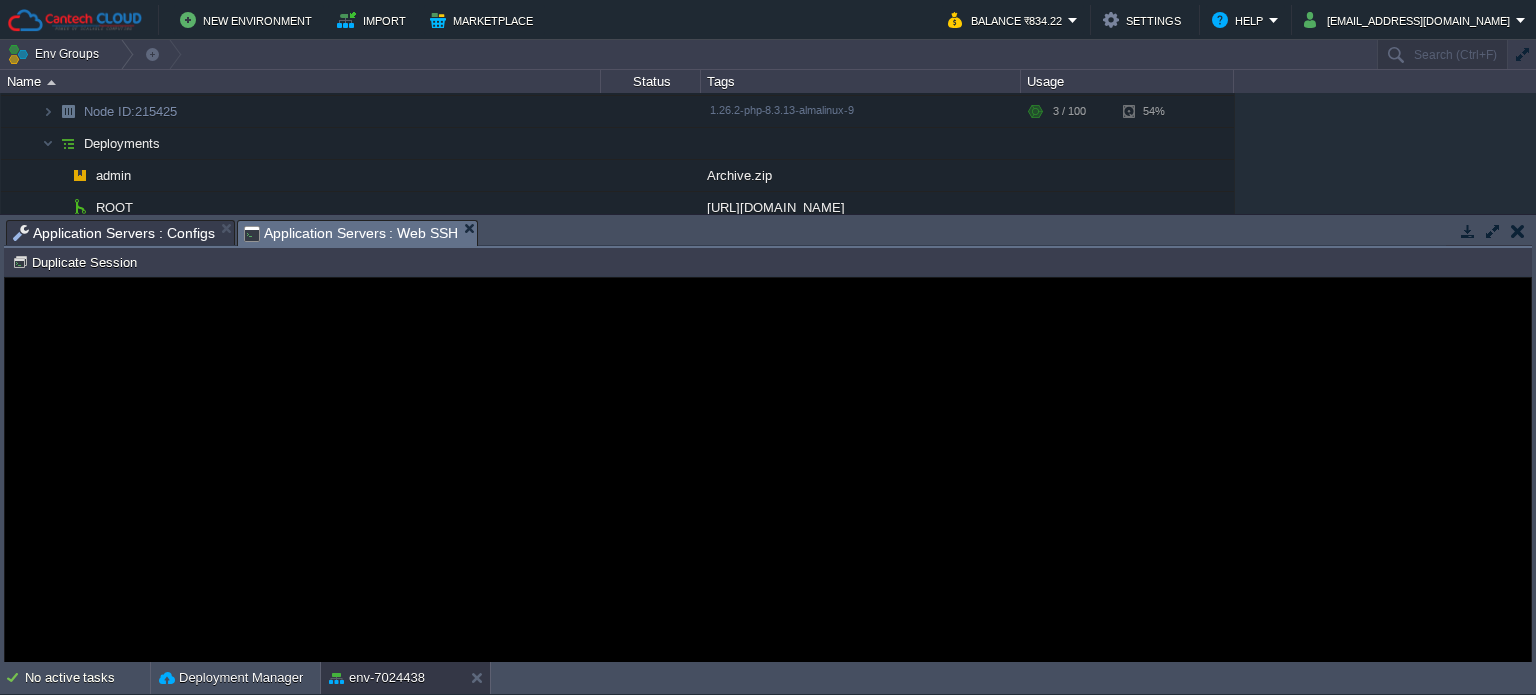 click on "Application Servers : Web SSH" at bounding box center (351, 233) 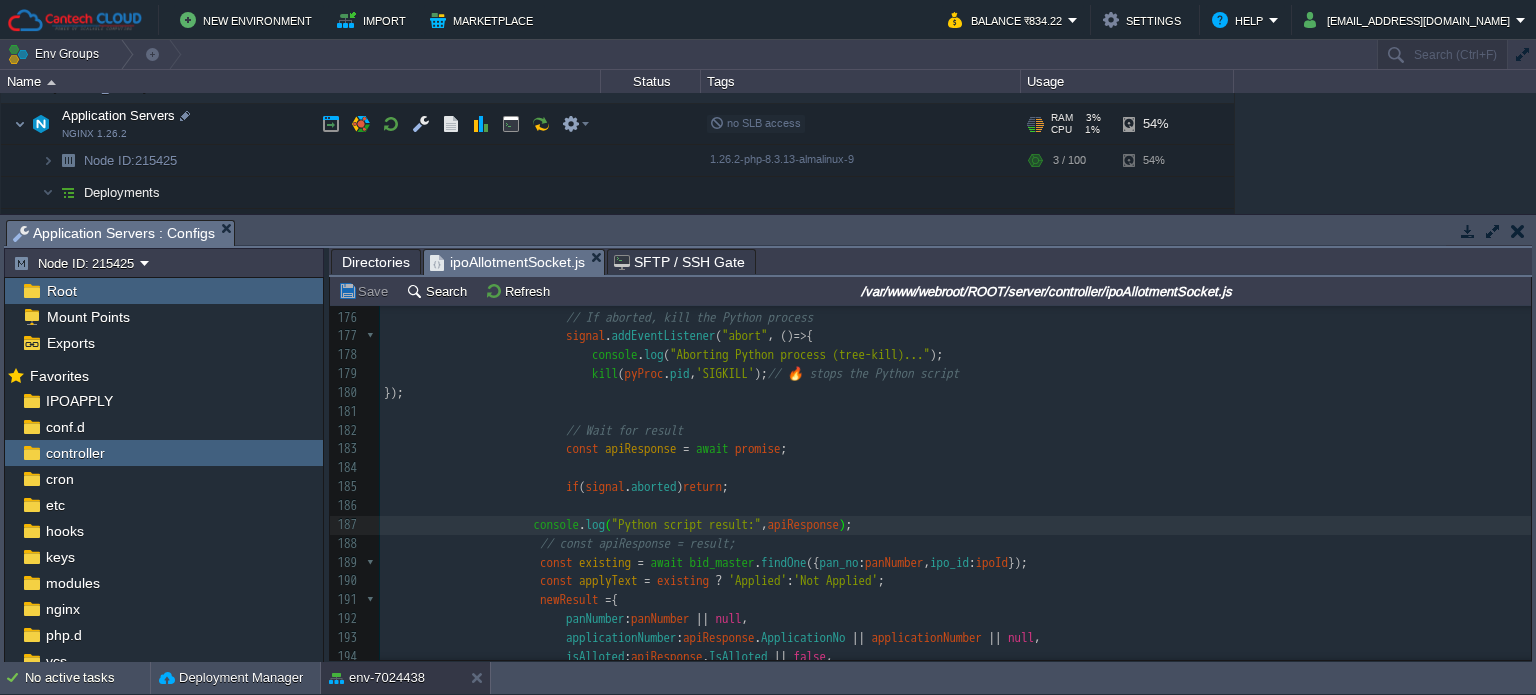 scroll, scrollTop: 0, scrollLeft: 0, axis: both 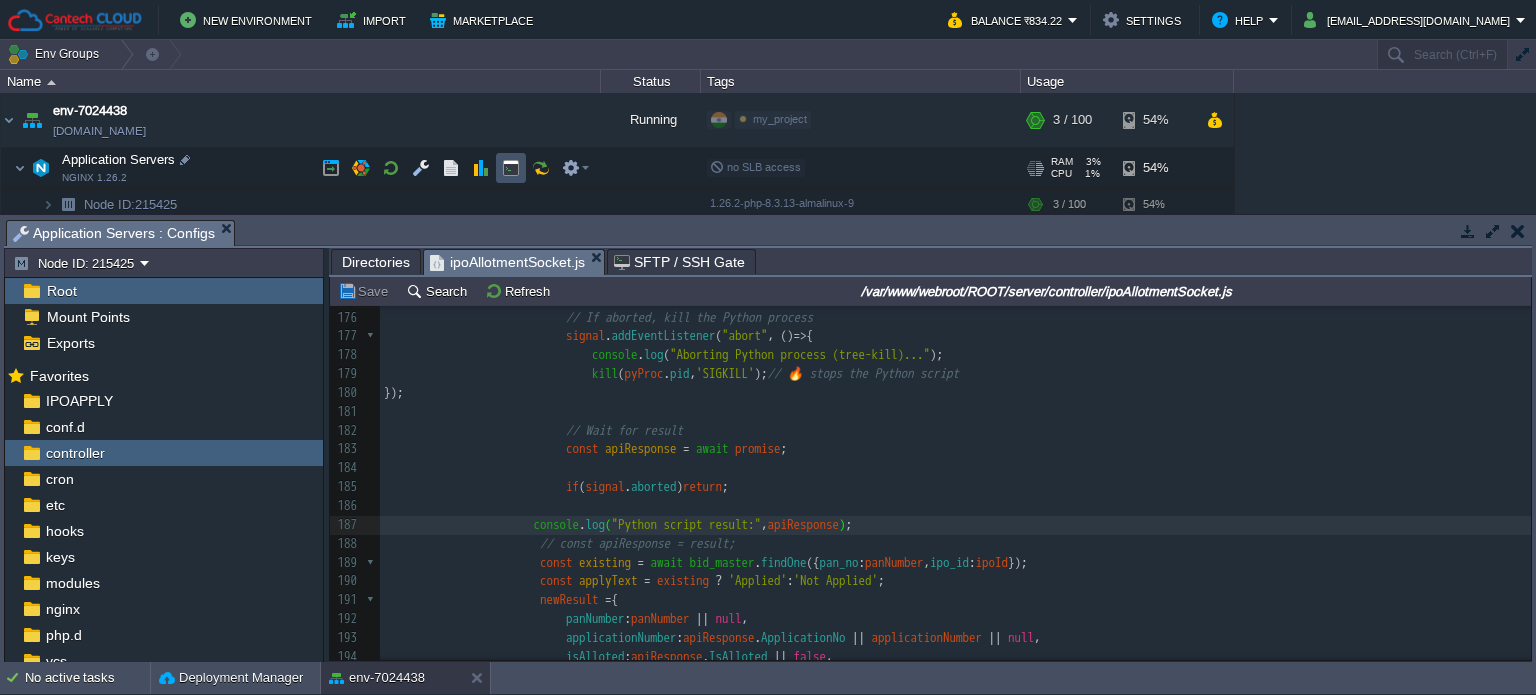 click at bounding box center [511, 168] 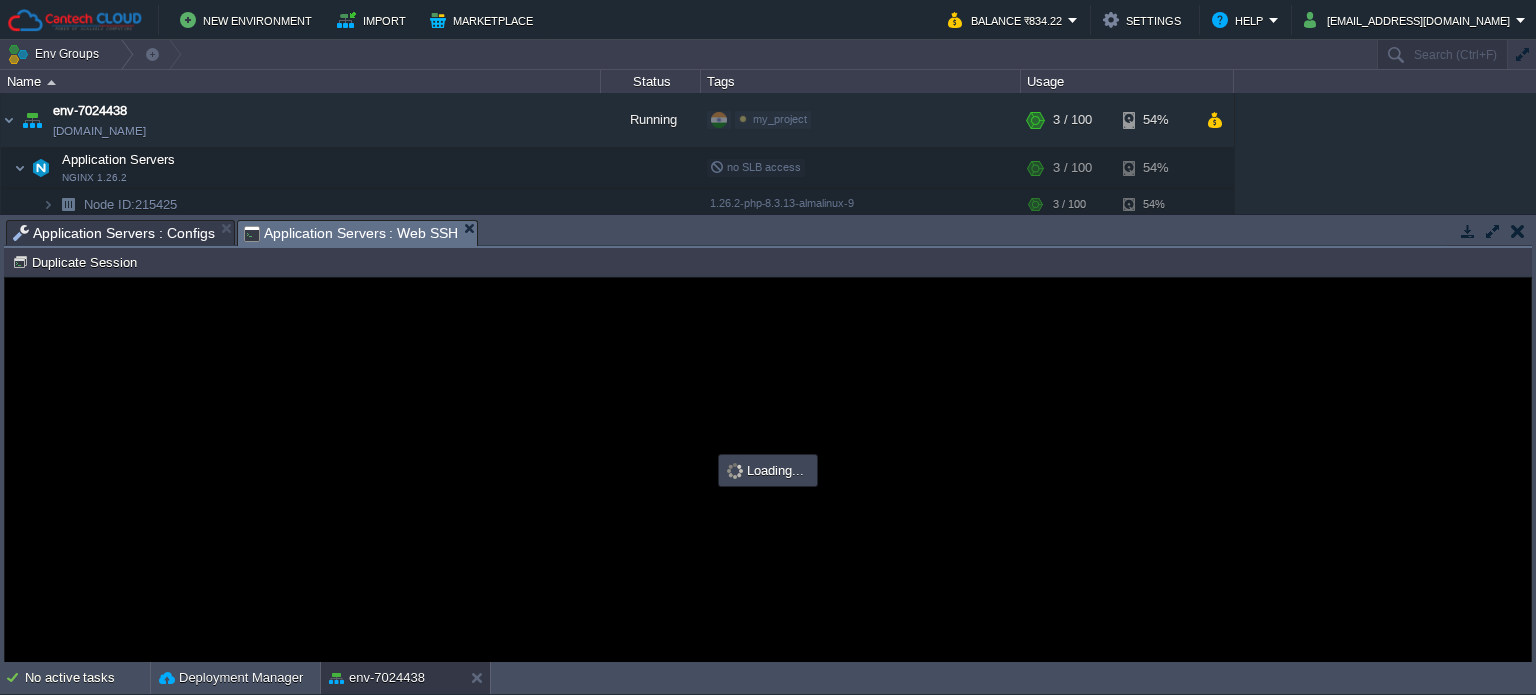 scroll, scrollTop: 0, scrollLeft: 0, axis: both 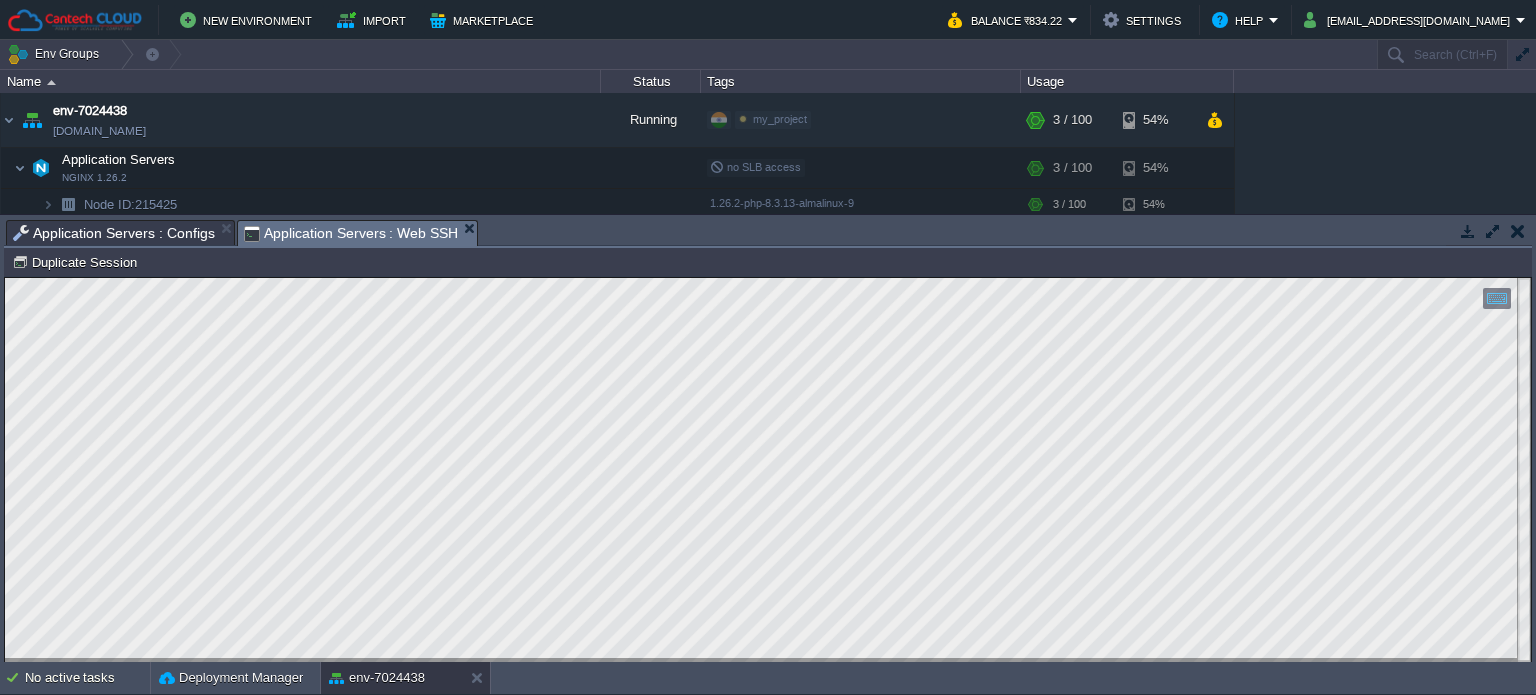 click on "Application Servers : Configs" at bounding box center [114, 233] 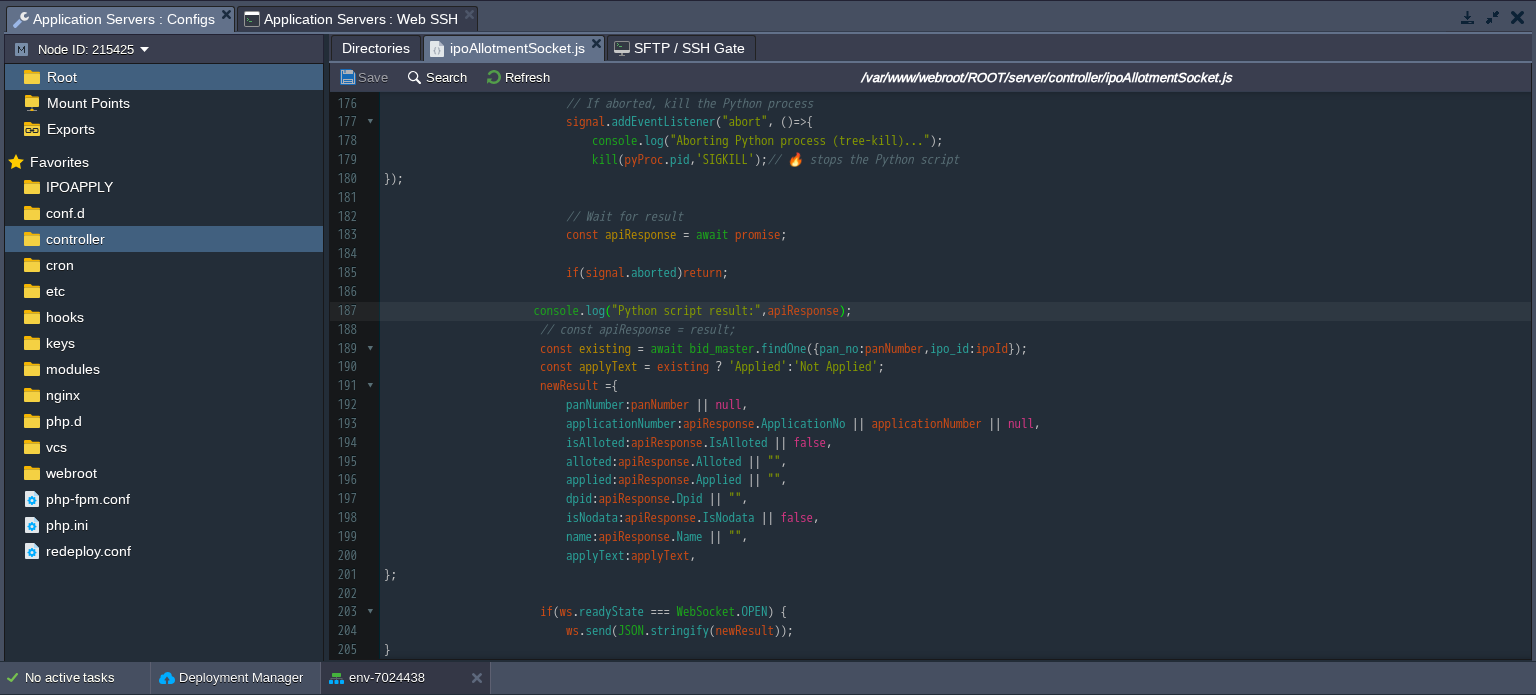 scroll, scrollTop: 3100, scrollLeft: 0, axis: vertical 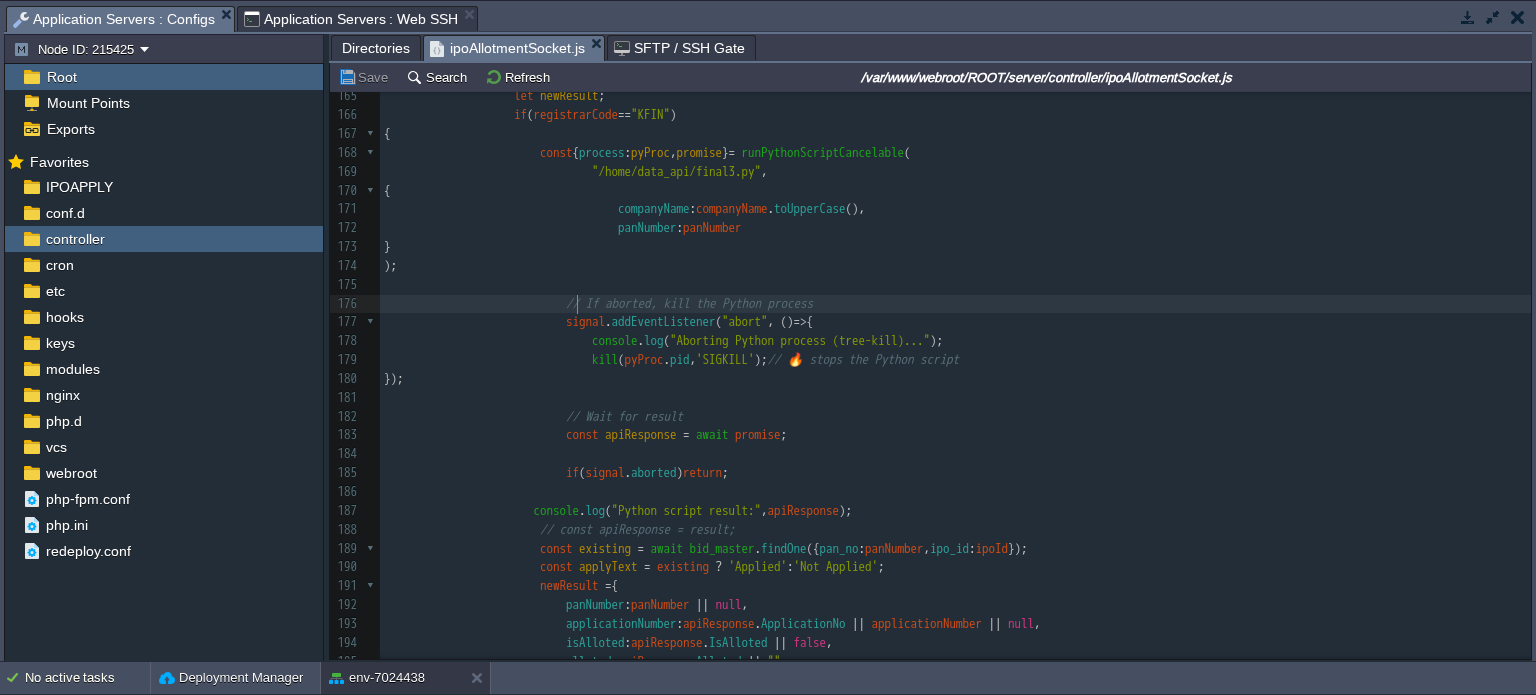 click on "x   149                          ws . send ( JSON . stringify ( foundResult )); 150                     } 151                      continue ; 152                 } 153 ​ 154                  try  { 155                      let   requestData   =  {}; 156                      let   apiUrl   =   "" ; 157 ​ 158                      if  ( panNumber ) { 159                          requestData   =  {  registrarCode ,  companyNumber ,  panNumber  }; 160                          apiUrl   =   "http://103.217.221.190:8080/withpan" ; 161                     }  else   if  ( applicationNumber ) { 162                          requestData   =  {  registrarCode ,  companyNumber ,  applicationno :  applicationNumber  }; 163                          apiUrl   =   "http://103.217.221.190:8080/withap" ; 164                     } 165                      let   newResult ; 166 if ( == ) =" at bounding box center [955, 408] 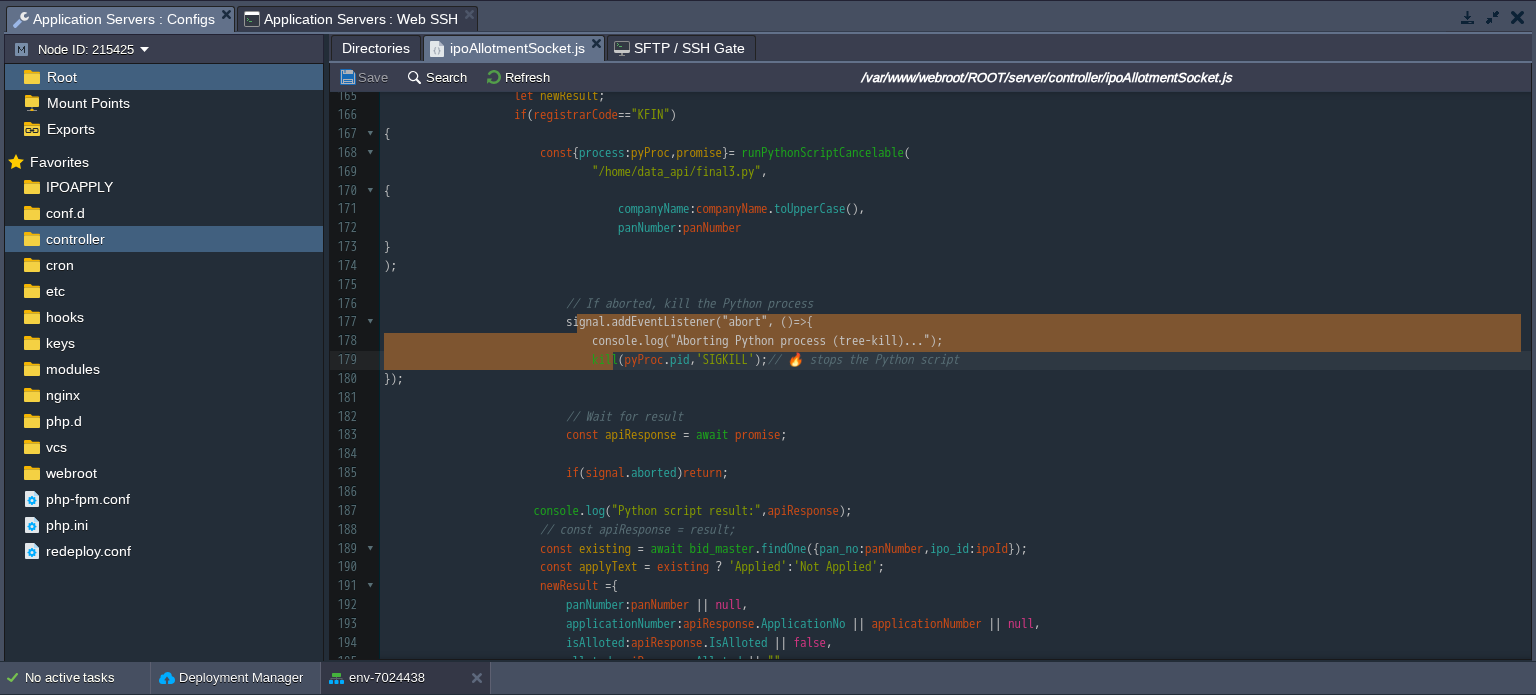 type on "signal.addEventListener("abort", () => {
console.log("Aborting Python process (tree-kill)...");
kill(pyProc.pid, 'SIGKILL'); // 🔥 stops the Python script
});" 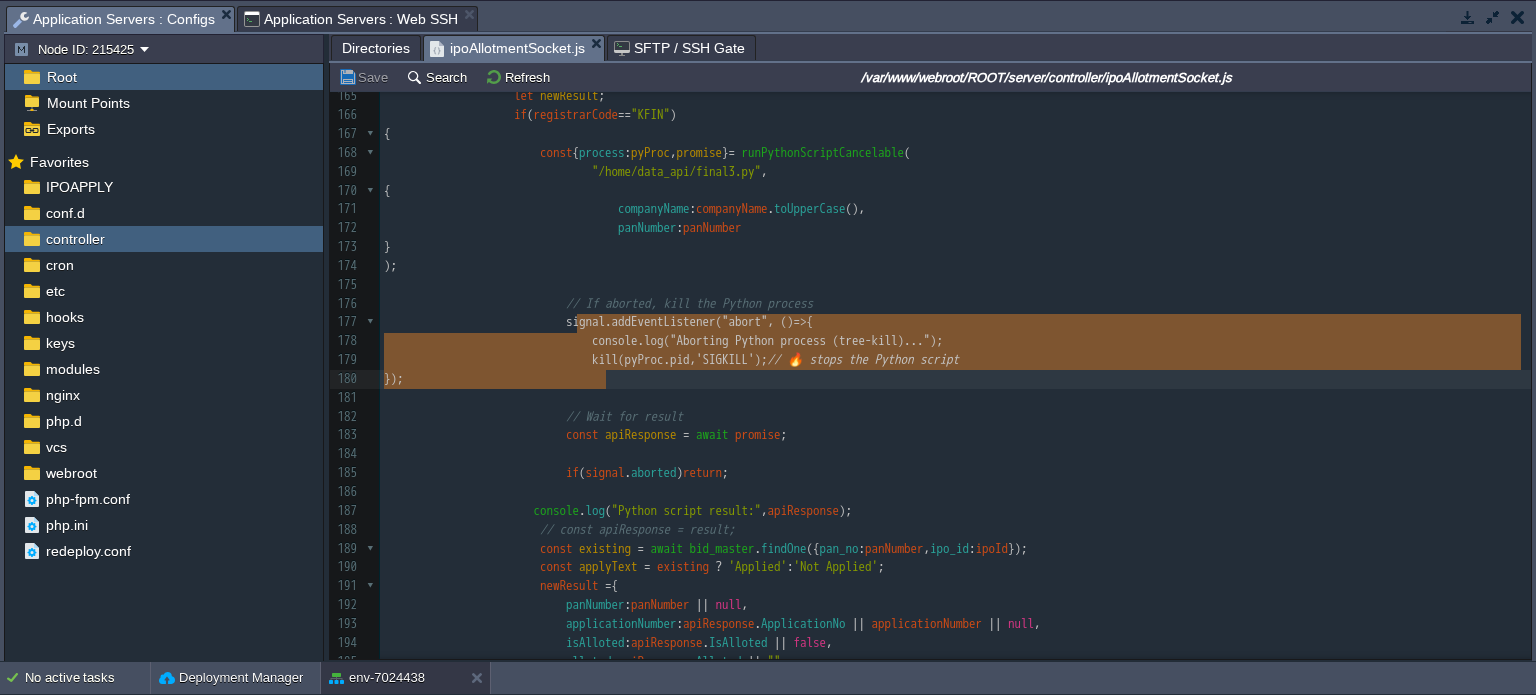 drag, startPoint x: 580, startPoint y: 323, endPoint x: 610, endPoint y: 375, distance: 60.033325 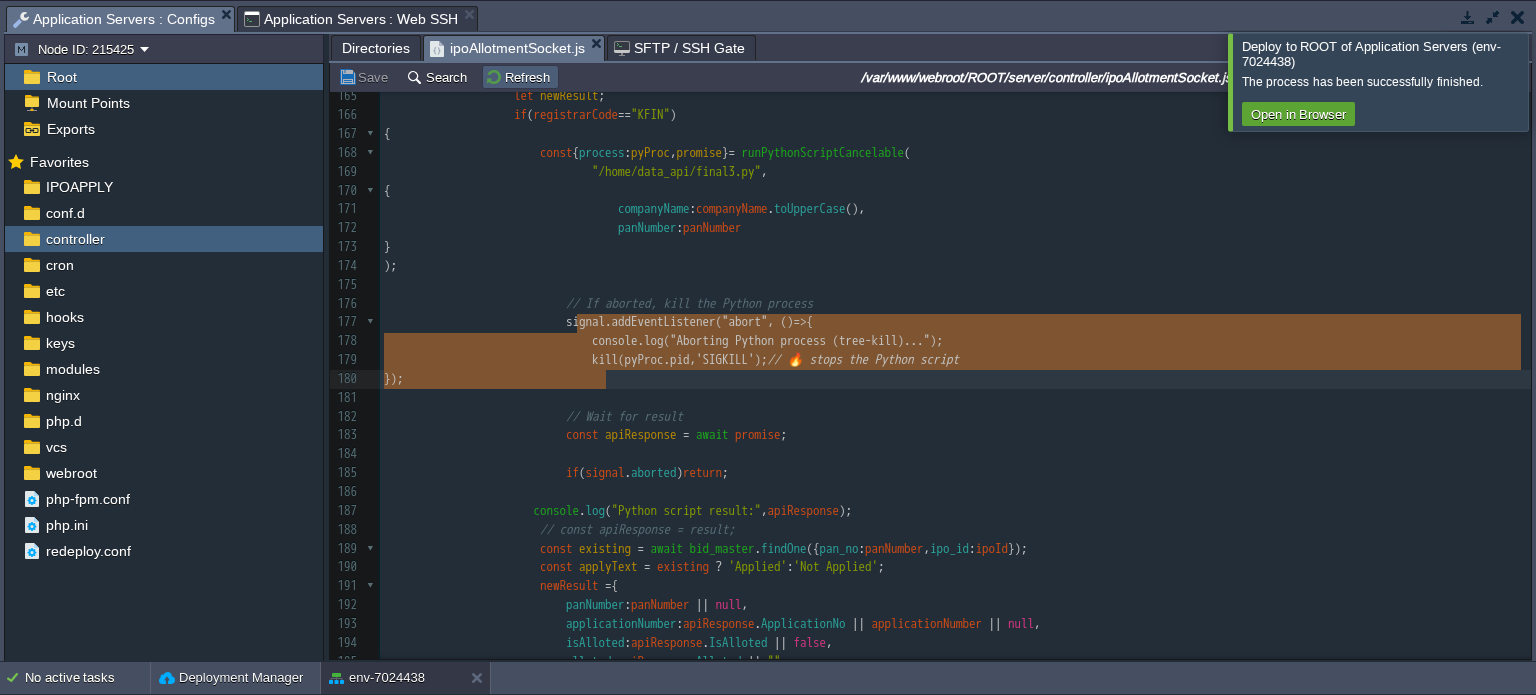 click on "Refresh" at bounding box center (520, 77) 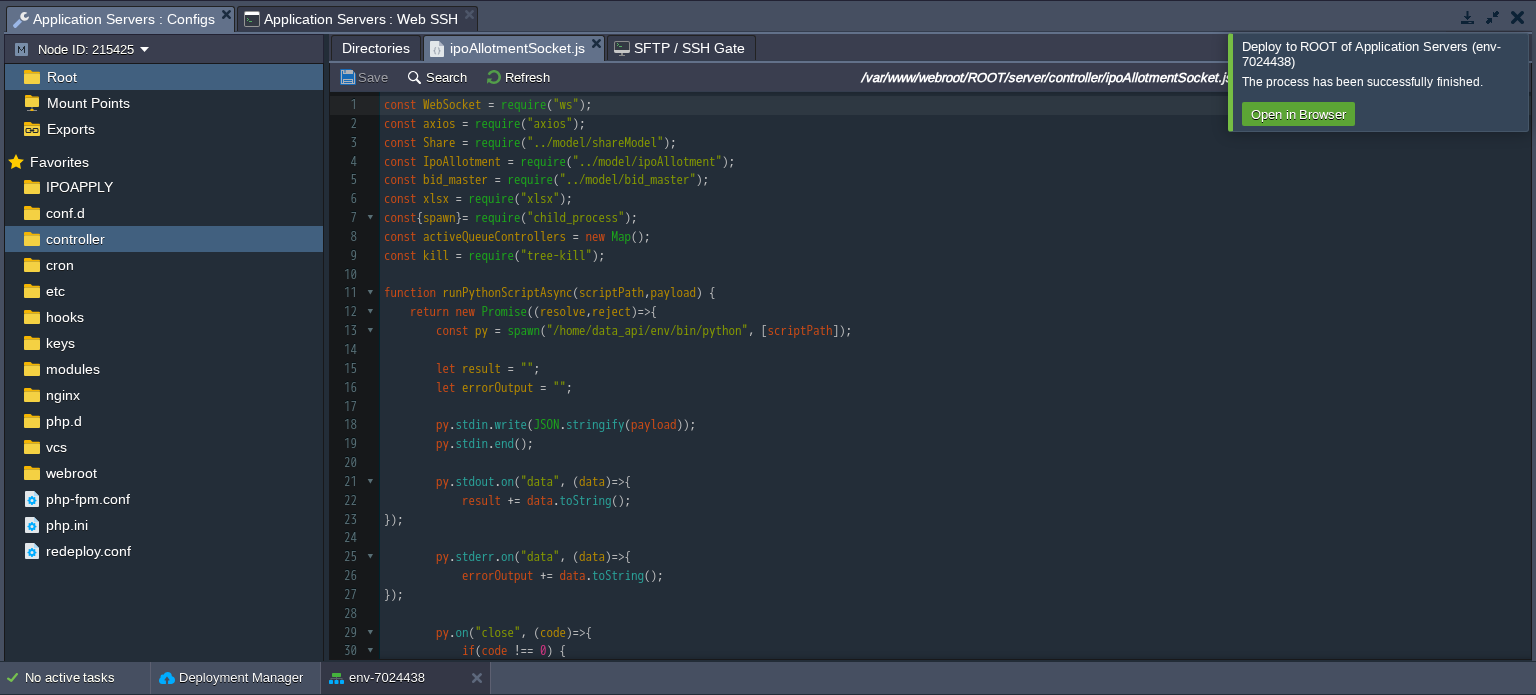 scroll, scrollTop: 336, scrollLeft: 0, axis: vertical 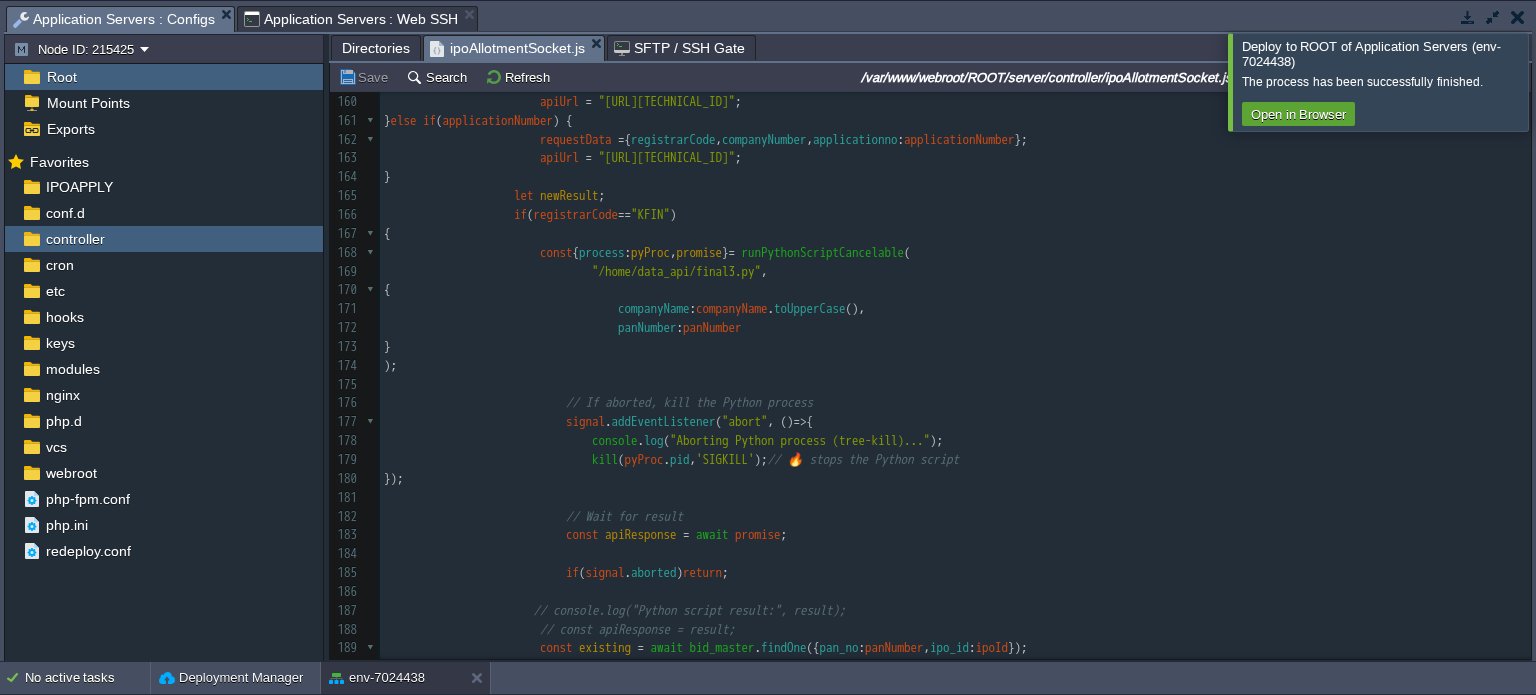 click on "// console.log("Python script result:", result);" at bounding box center [955, 611] 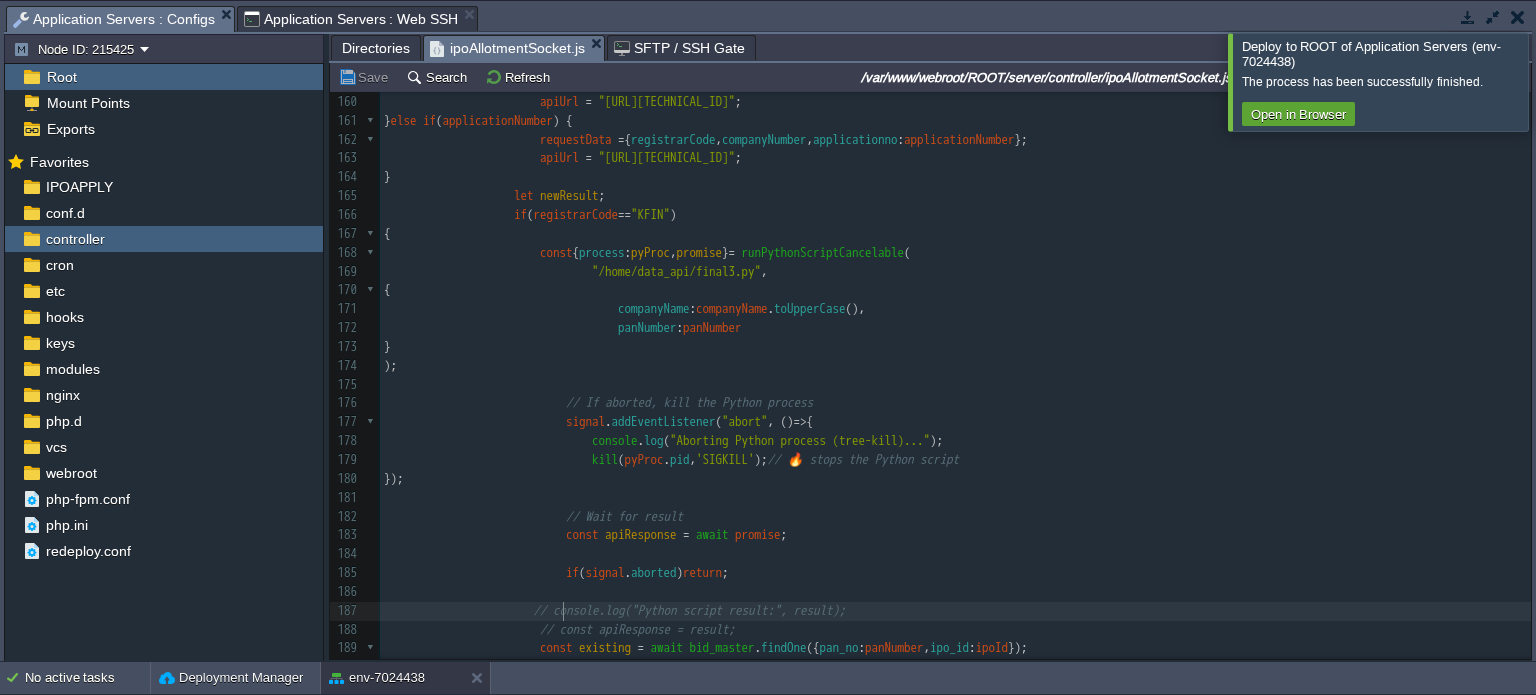 click on "// console.log("Python script result:", result);" at bounding box center (690, 610) 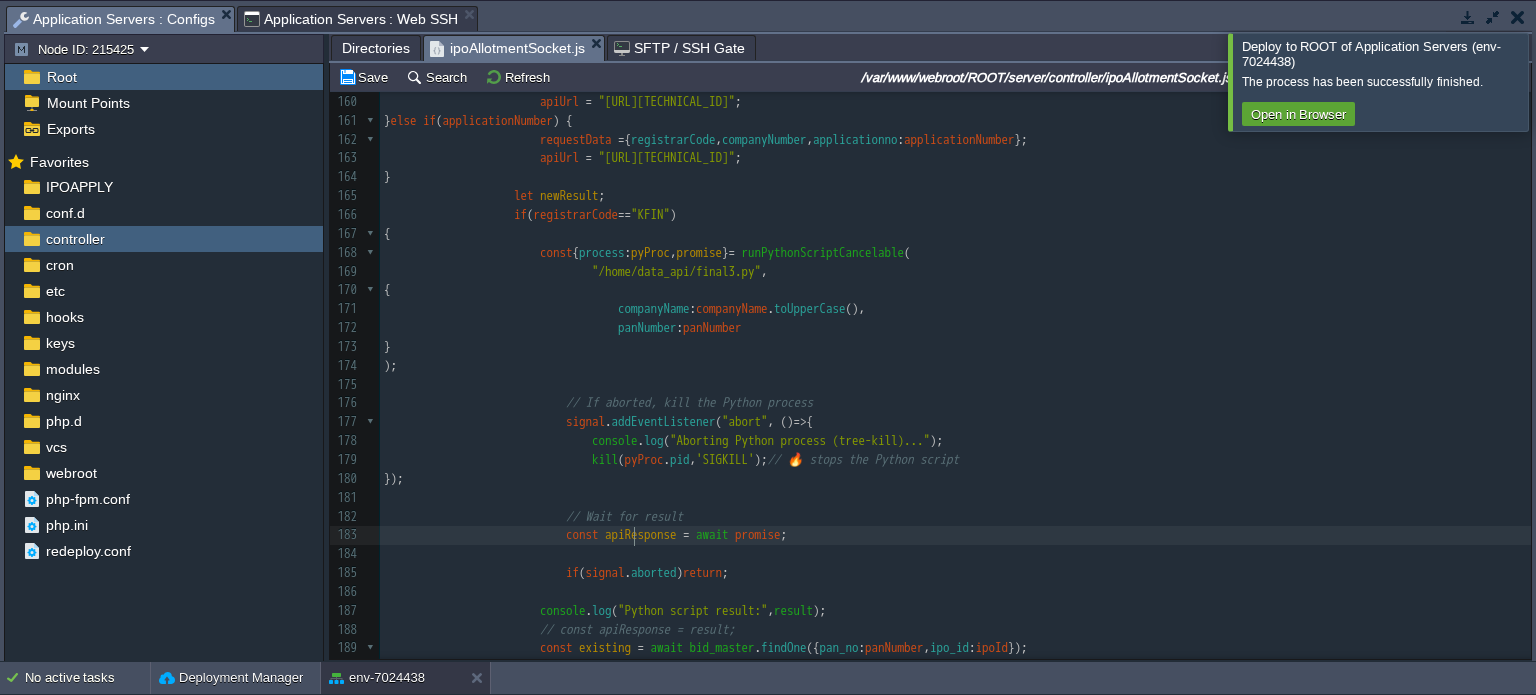 click on "apiResponse" at bounding box center (641, 534) 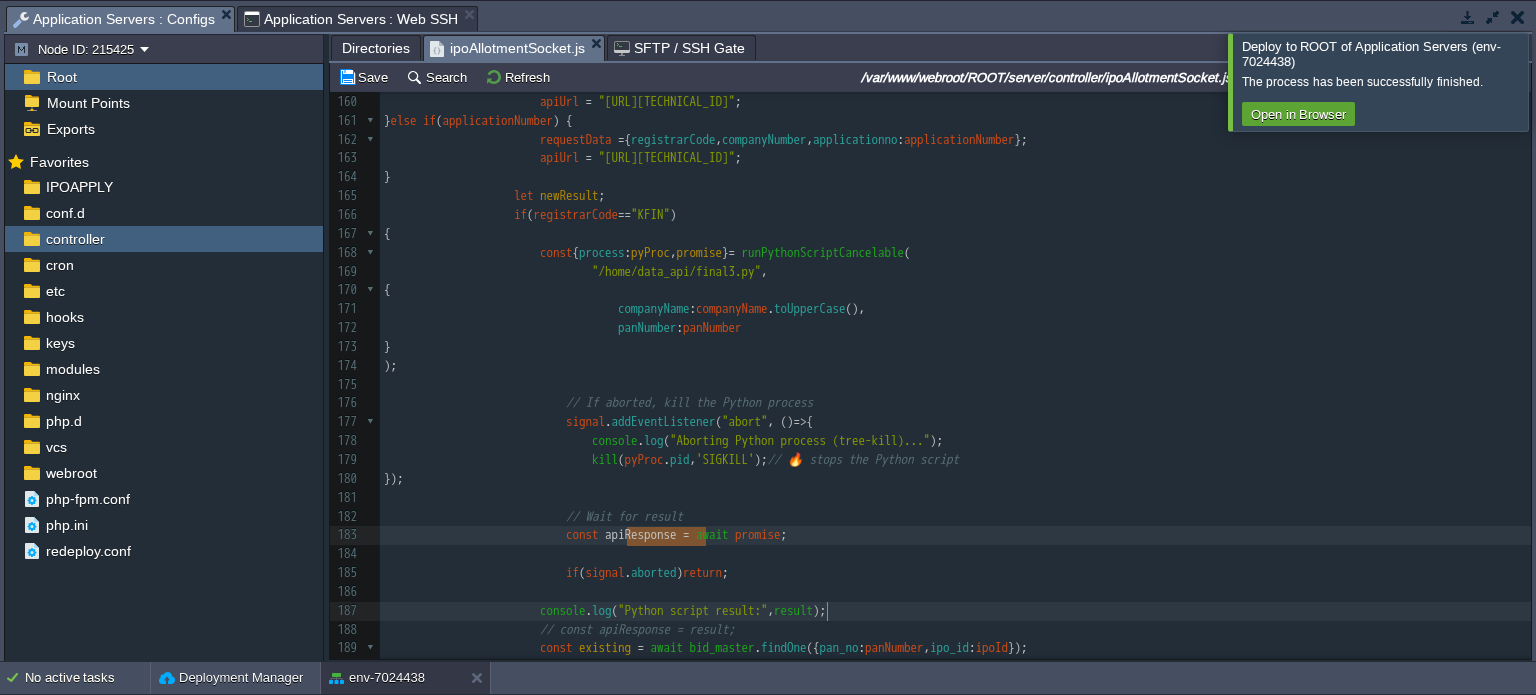 click on "x const   WebSocket   =   require ( "ws" );   130          let   ipo   =   await   IpoAllotment . findOne ({  ipoId  }); 131          if  ( ! ipo ) { 132              ipo   =   new   IpoAllotment ({  ipoId ,  results : [] }); 133         } 134 ​ 135          const   existingResultsMap   =   new   Map ( ( ipo . results   ||  []). filter ( r   =>   r   !==   null ). map ( r   =>  [ r . panNumber   ||   r . applicationNumber ,  r ])); 136 ​ 137          // Sequential queue processing for panApplicationPairs 138          async   function   processQueue ( entries ,  signal ) { 139              for  ( const   entry   of   entries ) { 140                  if  ( signal . aborted ) { 141                      console . log ( 'Aborted queue for this client.' ); 142                      break ; 143                 } 144                  const  {  panNumber ,  applicationNumber  }  =   entry ; 145                  let   foundResult   =   . get" at bounding box center [955, 187] 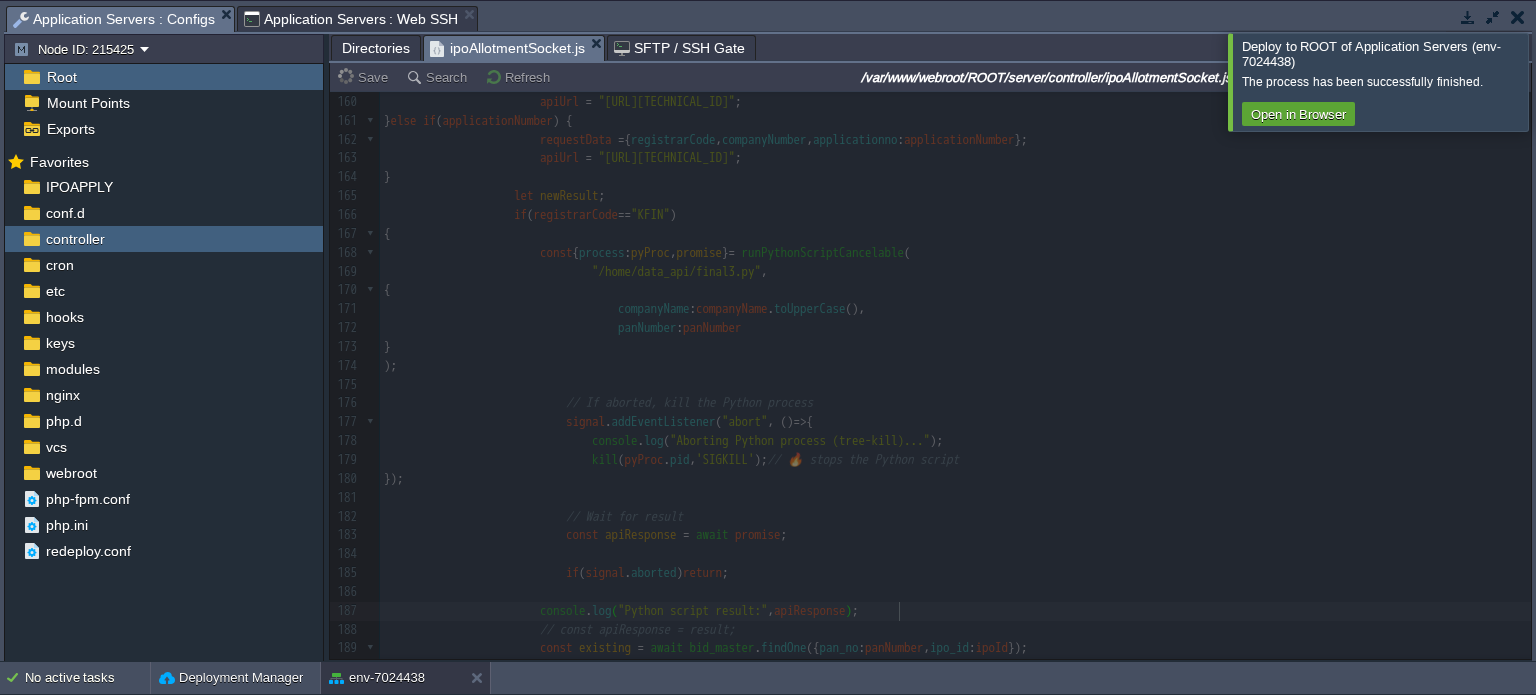 type 